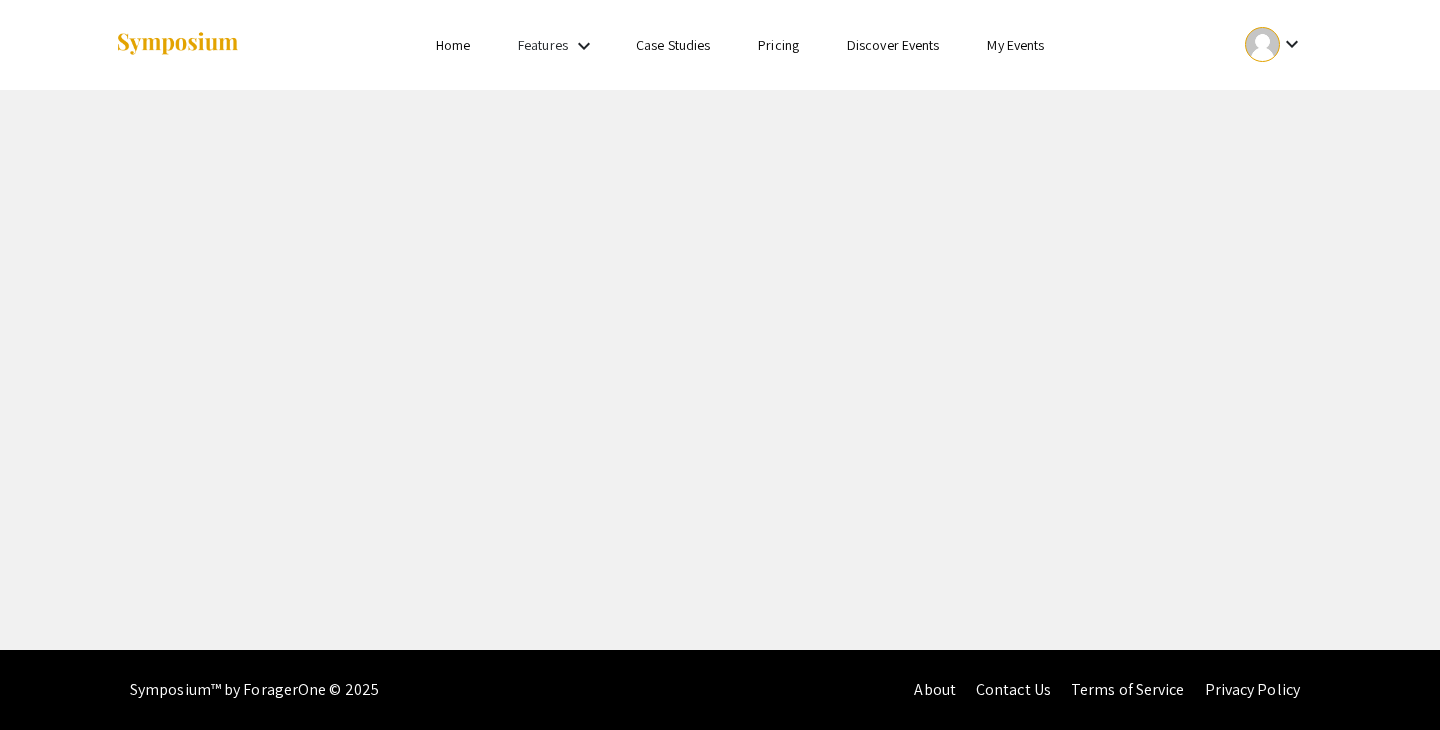 scroll, scrollTop: 0, scrollLeft: 0, axis: both 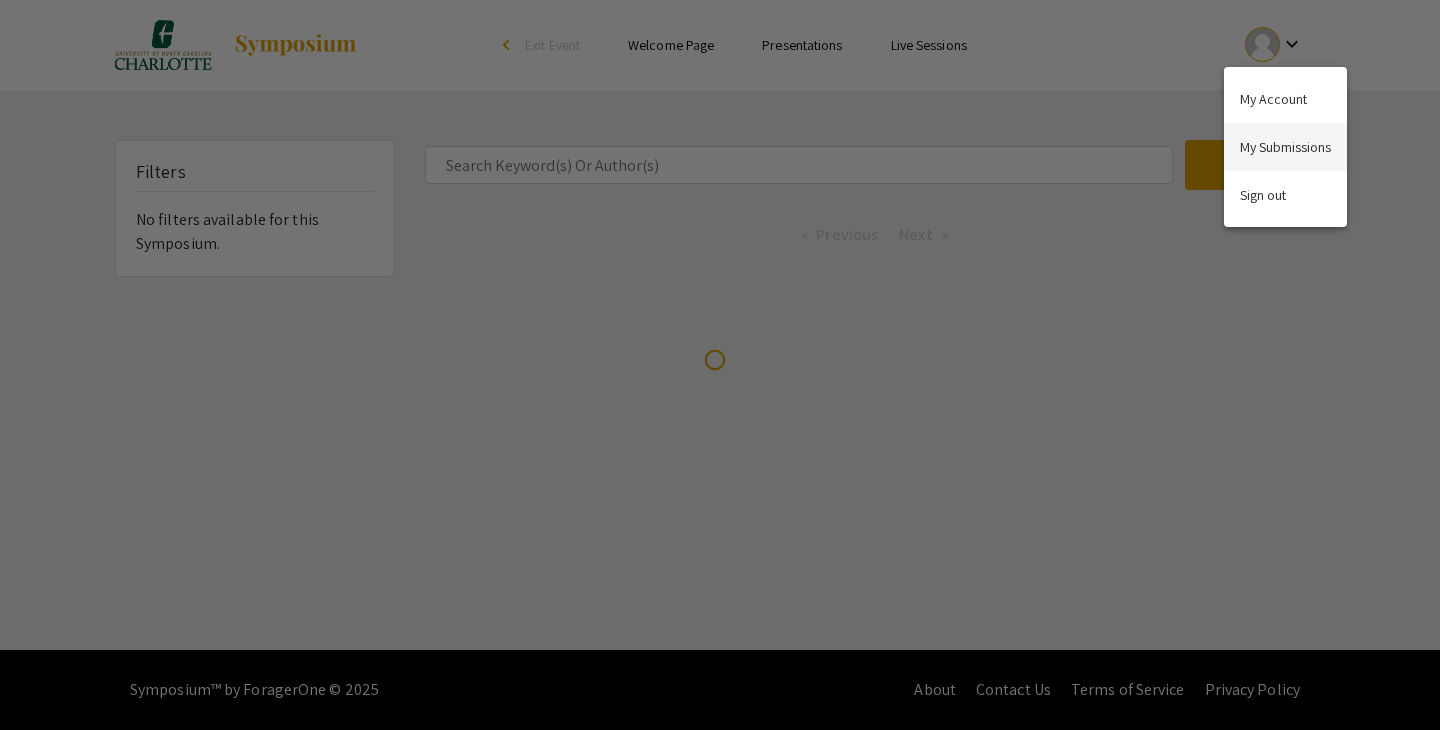 click on "My Submissions" at bounding box center (1285, 147) 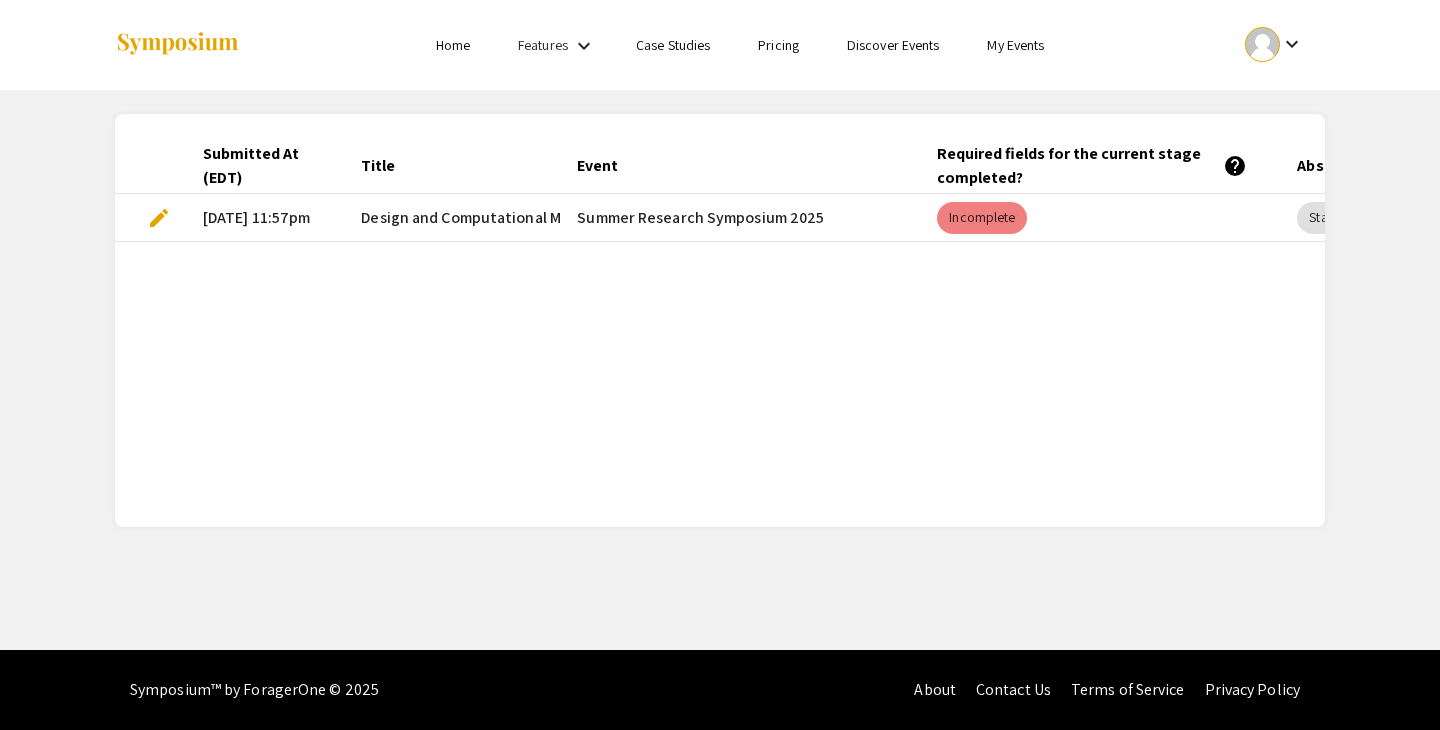 click on "edit" at bounding box center [159, 218] 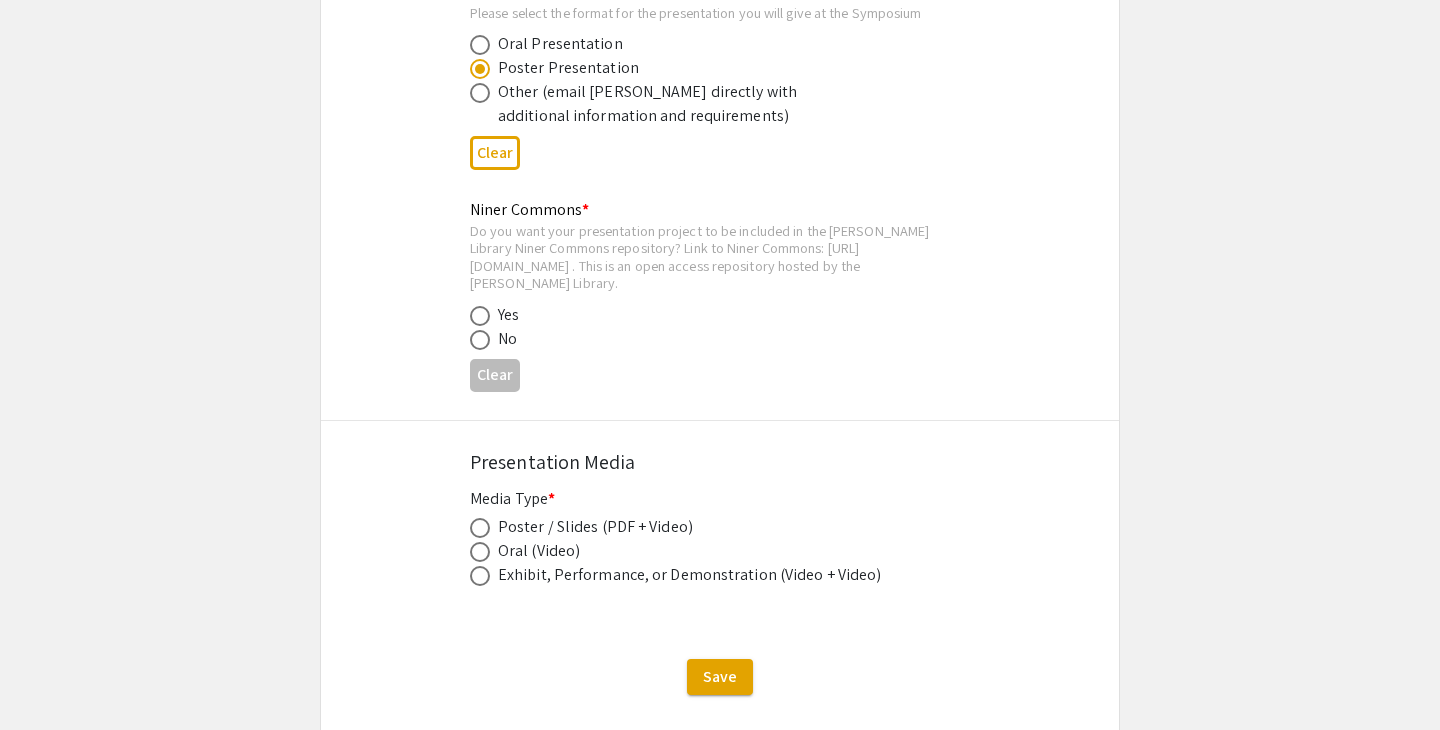 scroll, scrollTop: 3316, scrollLeft: 0, axis: vertical 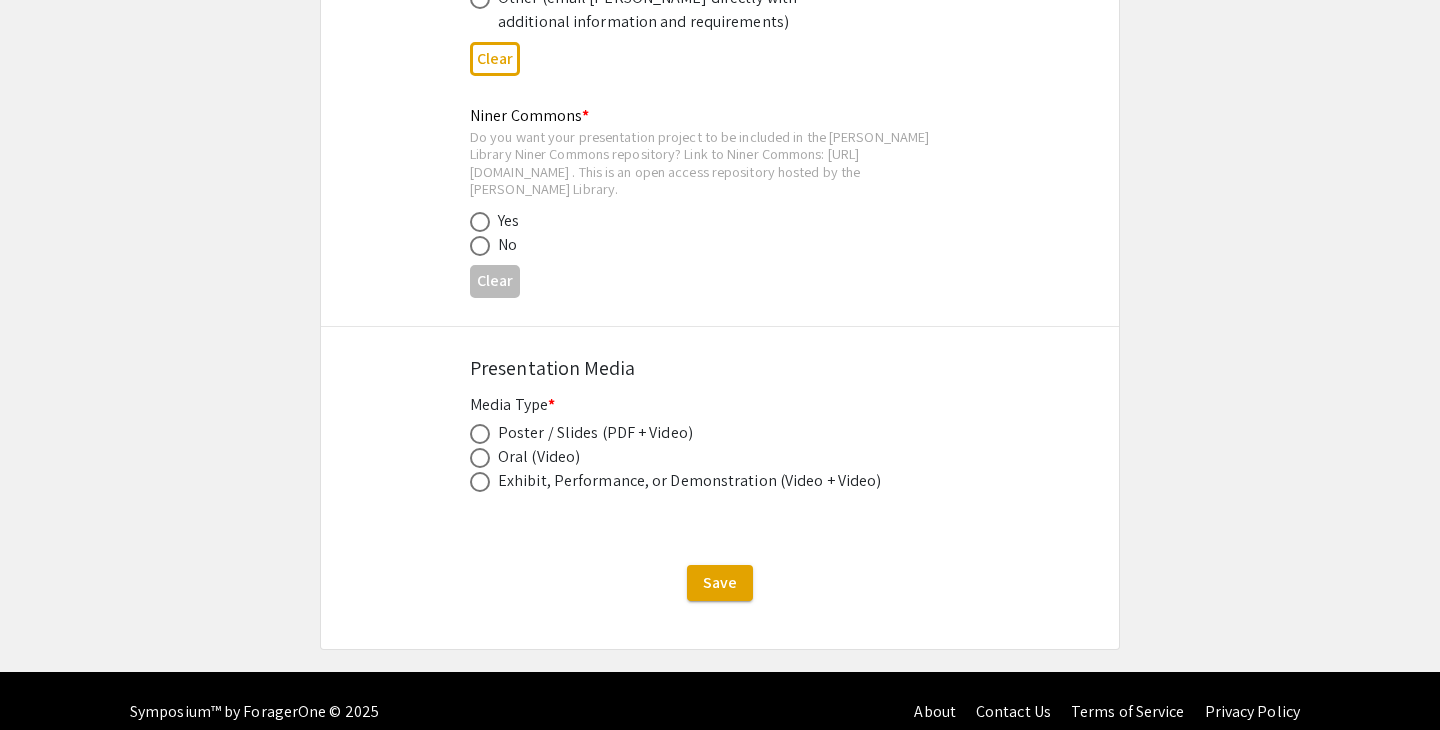 click at bounding box center (480, 434) 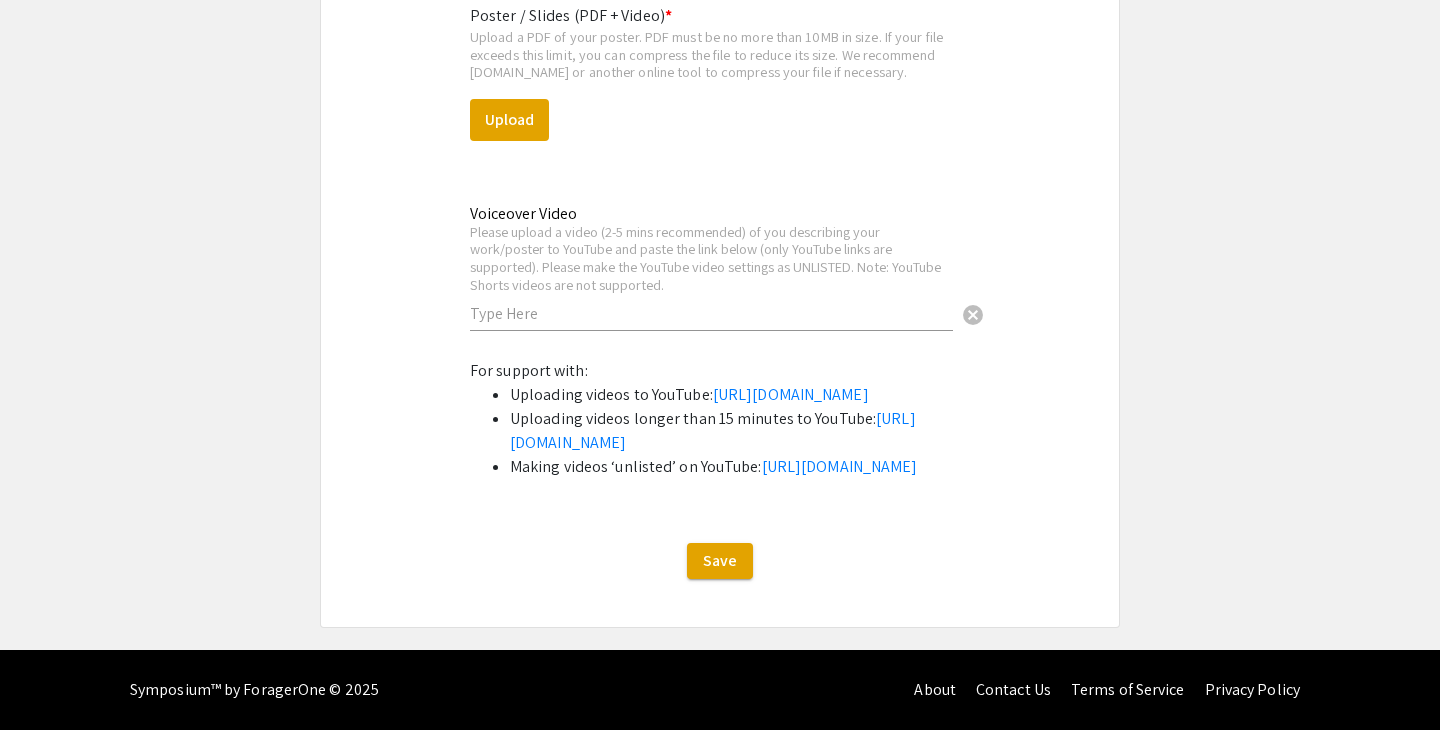 scroll, scrollTop: 3918, scrollLeft: 0, axis: vertical 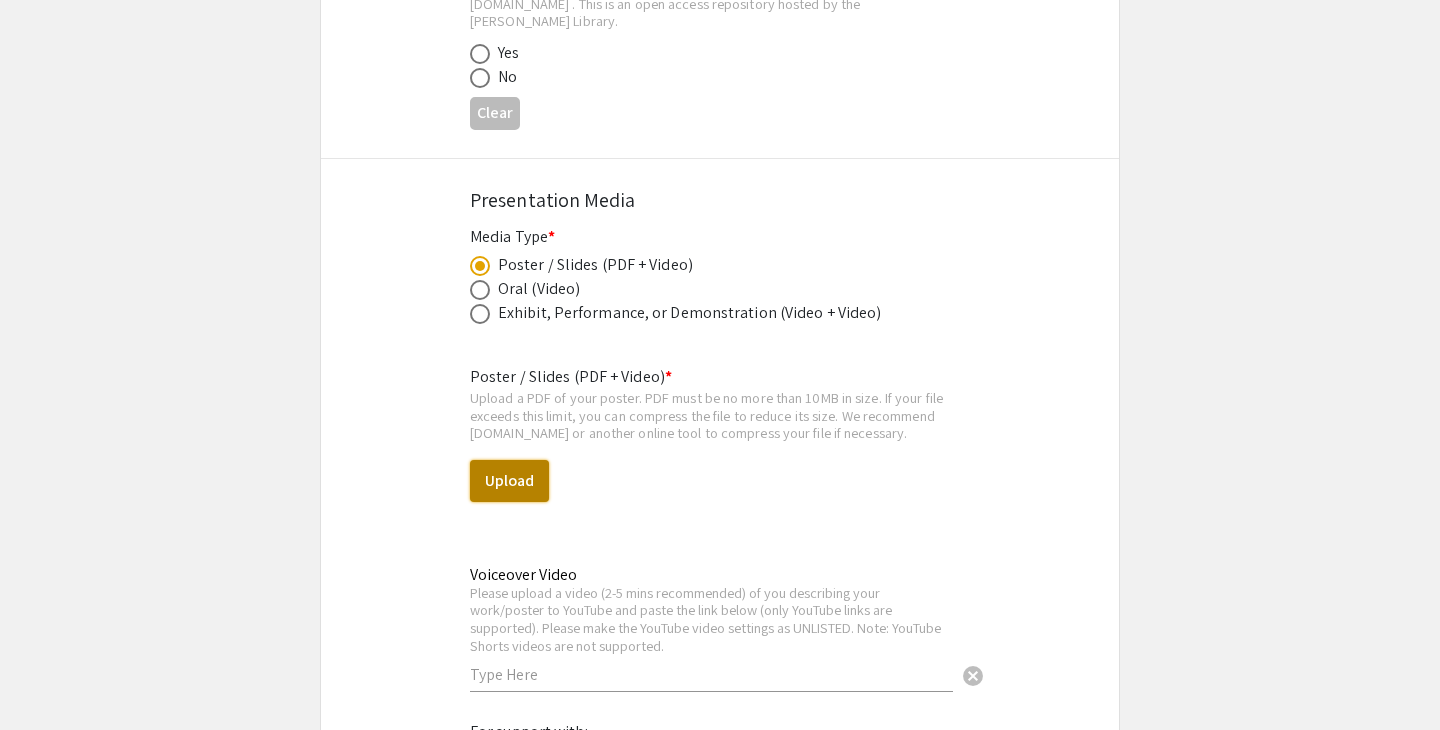 click on "Upload" at bounding box center (509, 481) 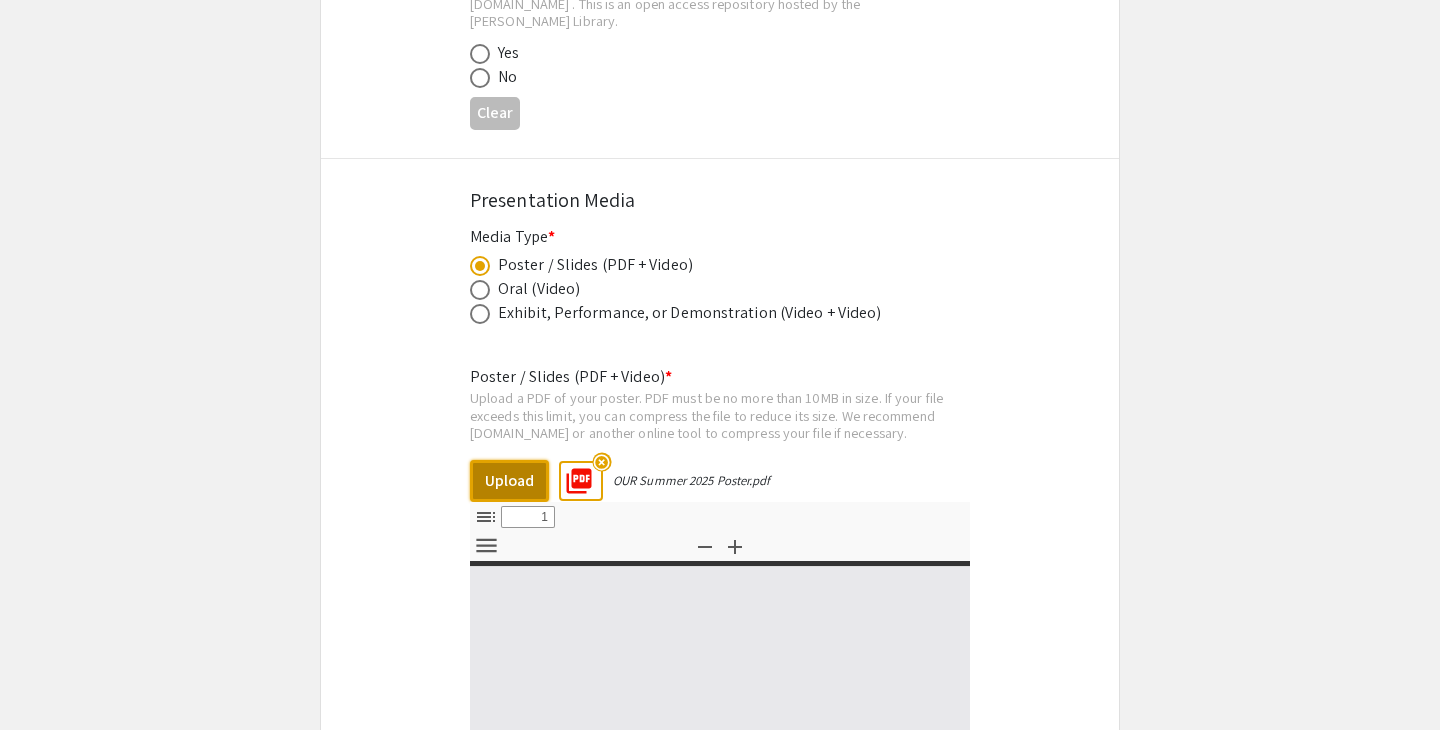 select on "custom" 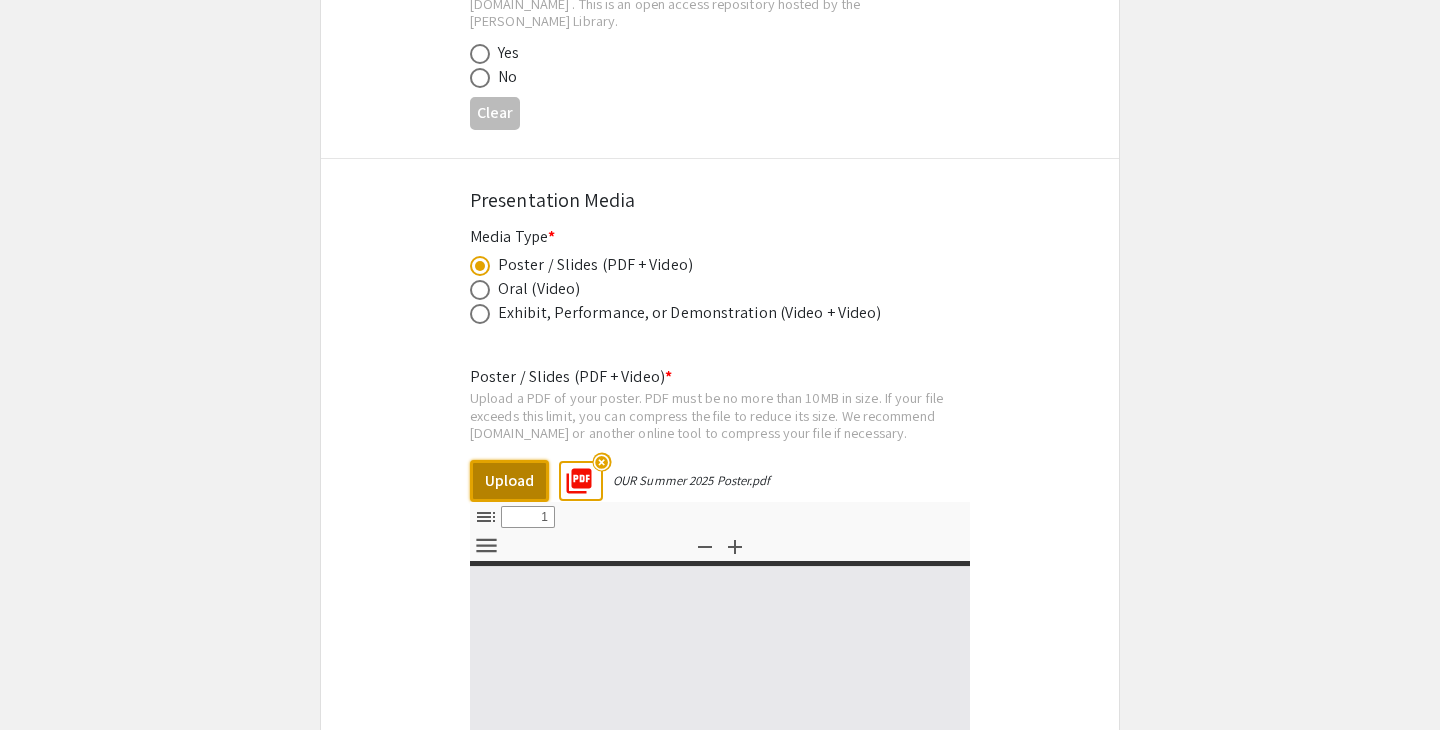 type on "0" 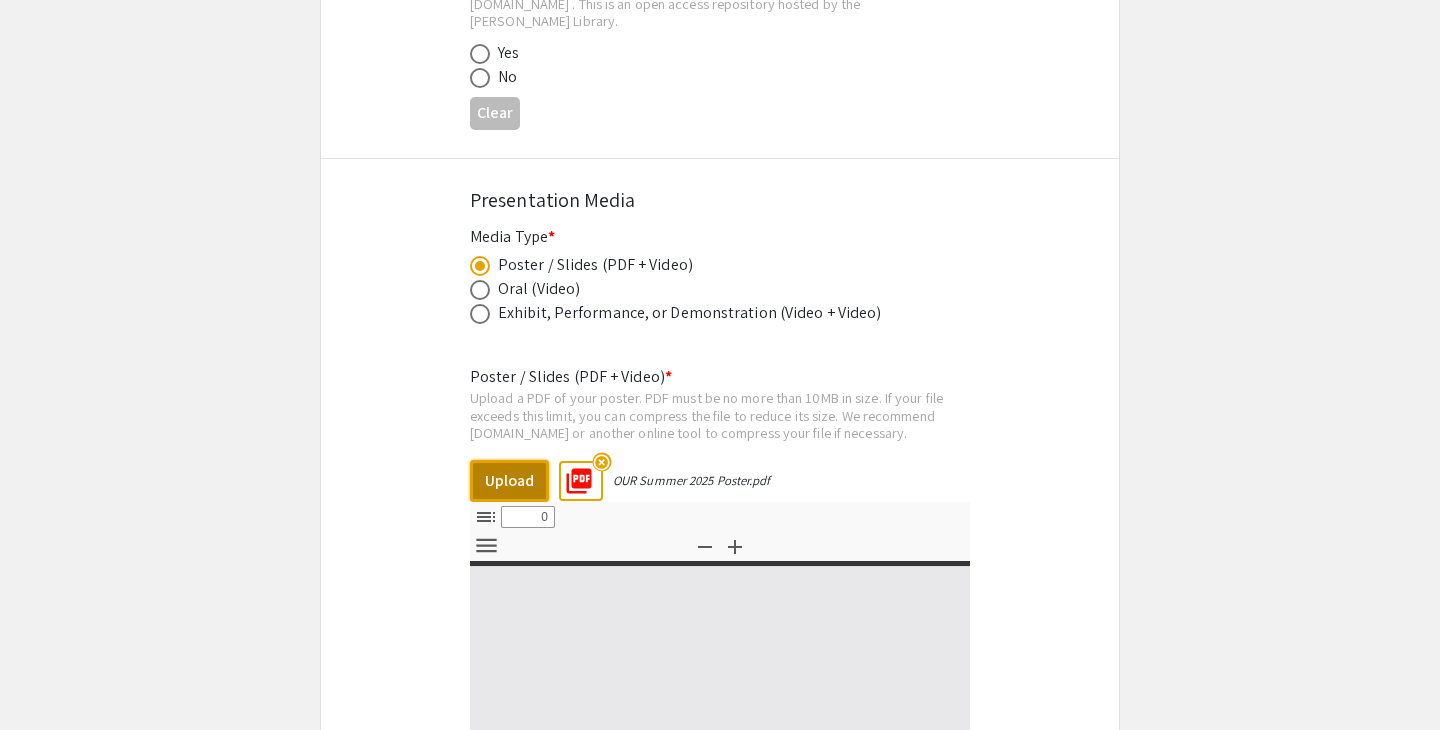 select on "auto" 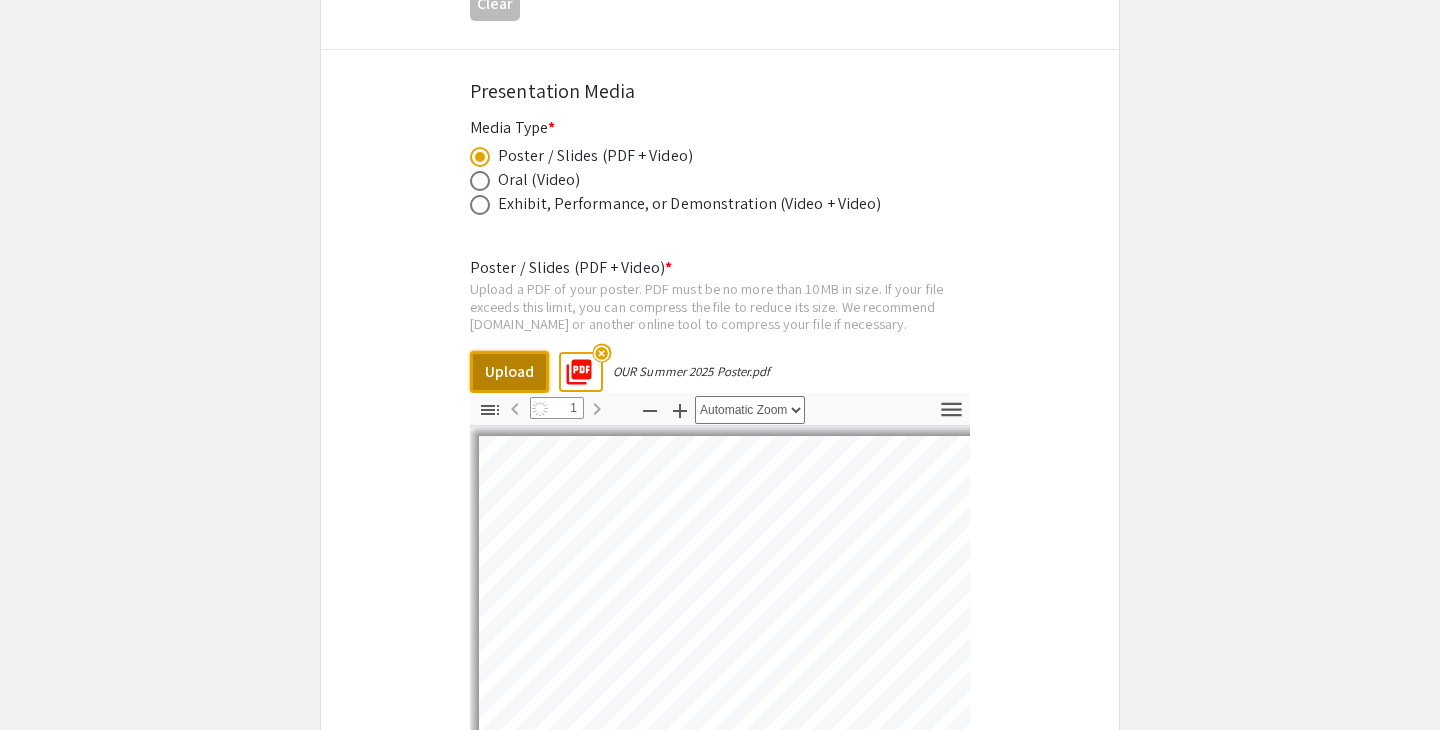 scroll, scrollTop: 3625, scrollLeft: 0, axis: vertical 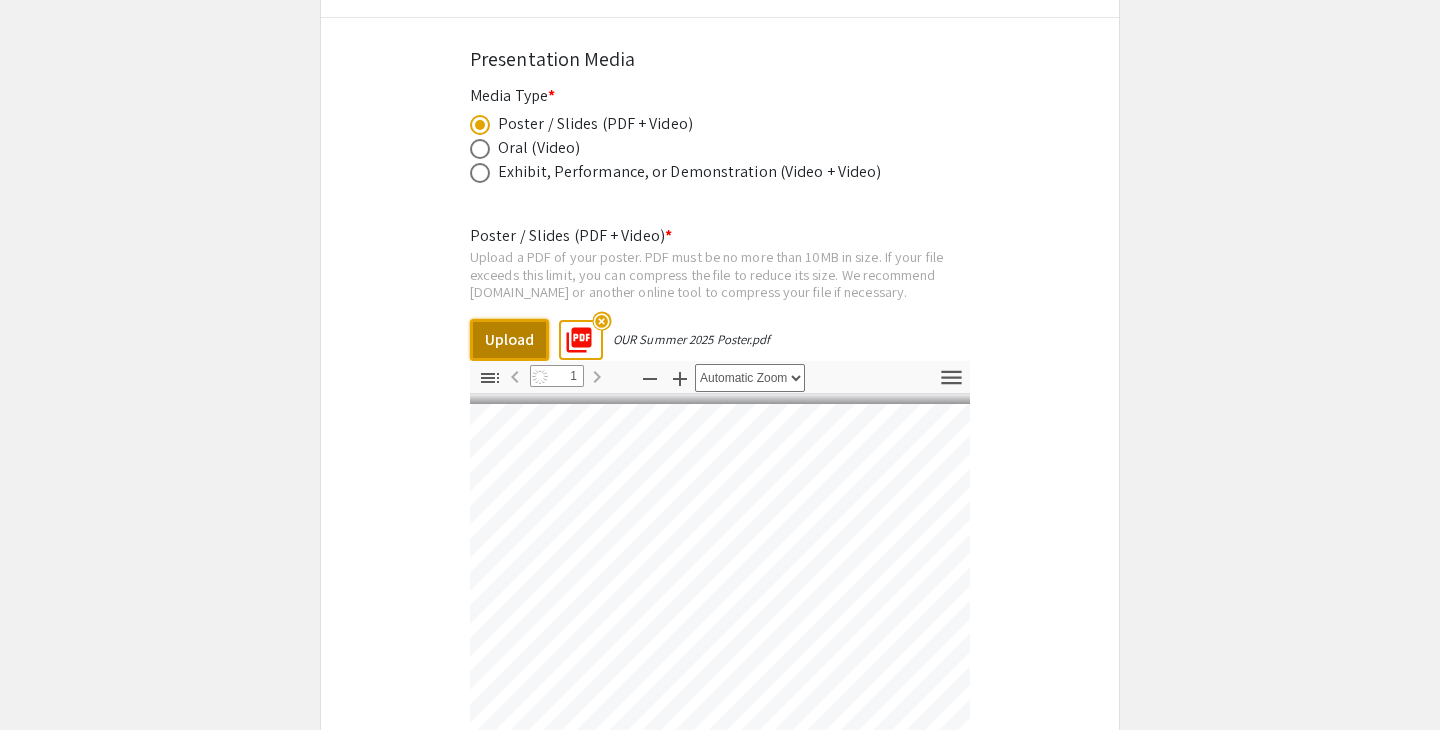 select on "auto" 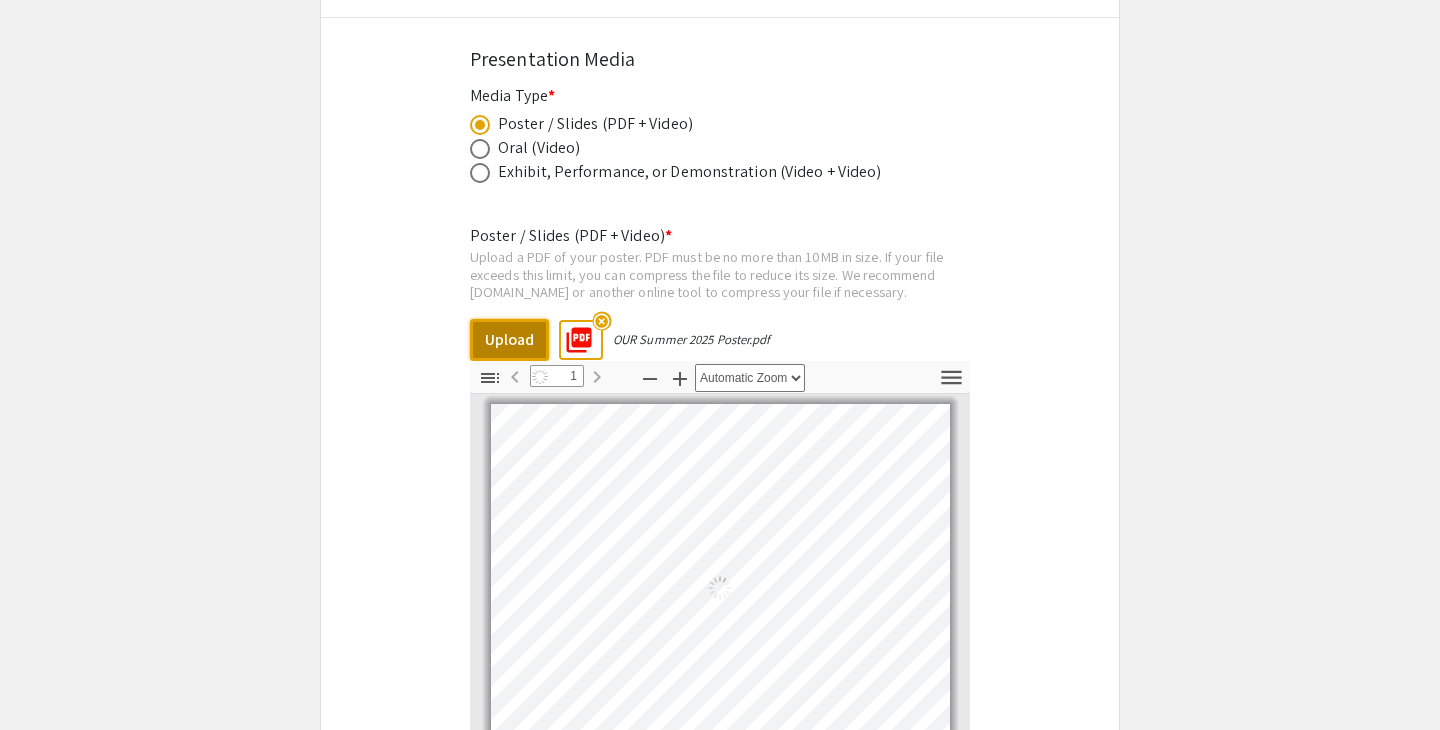 scroll, scrollTop: 0, scrollLeft: 0, axis: both 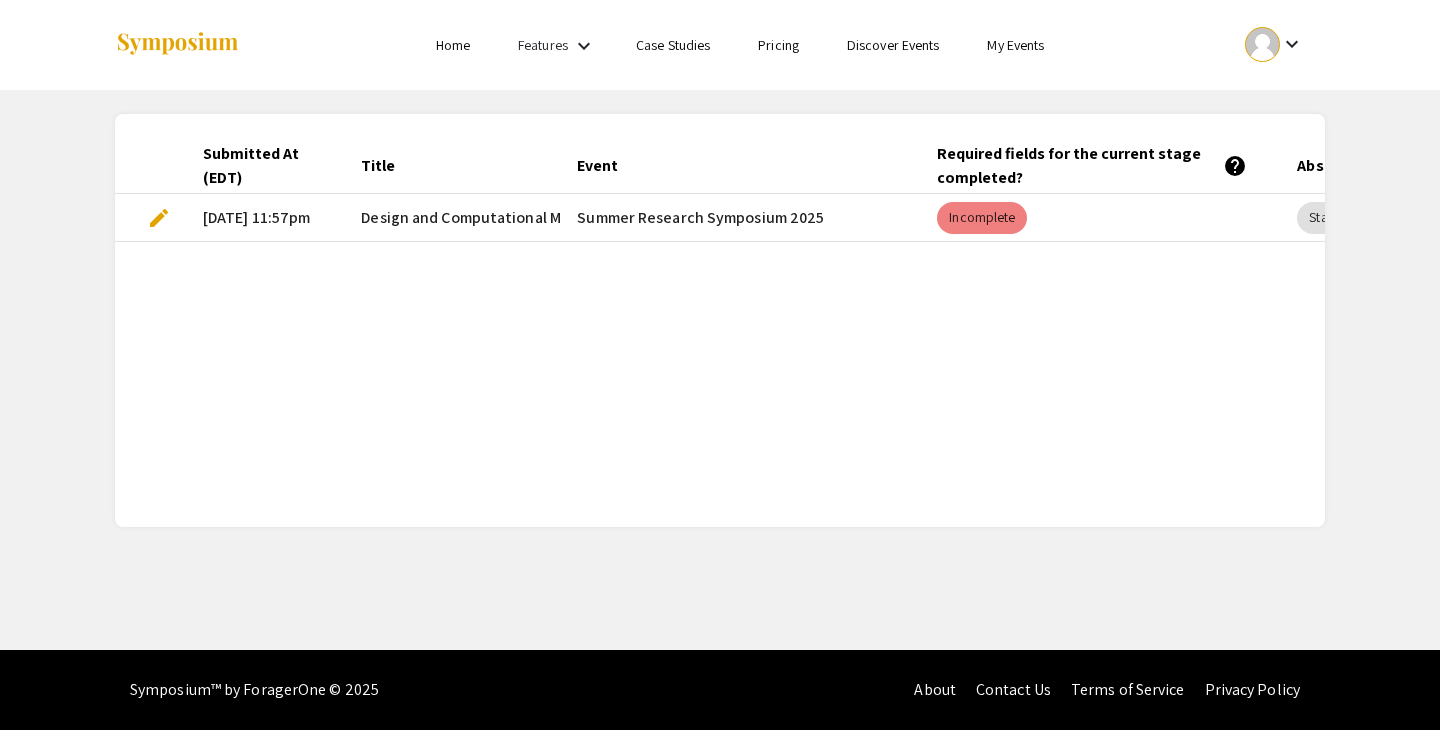 click on "edit" at bounding box center [159, 218] 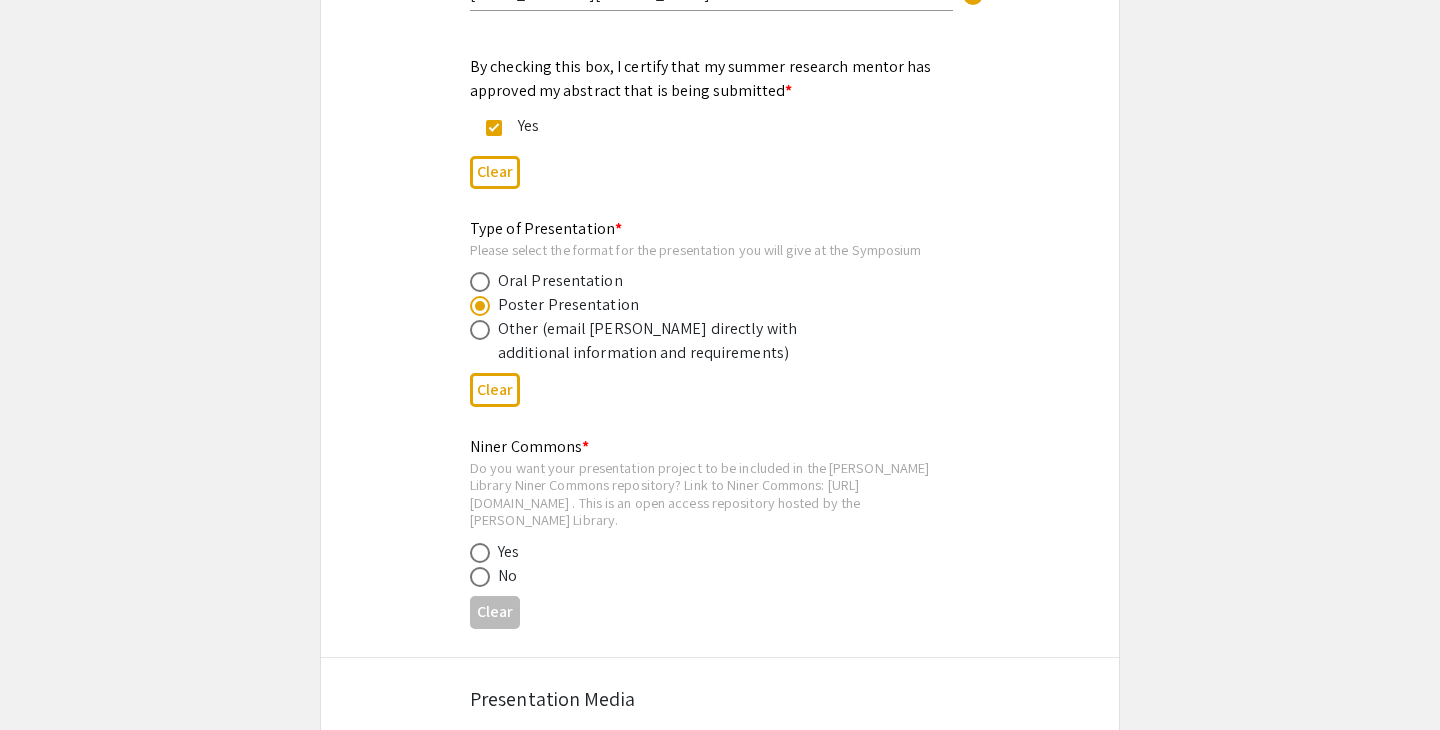scroll, scrollTop: 3316, scrollLeft: 0, axis: vertical 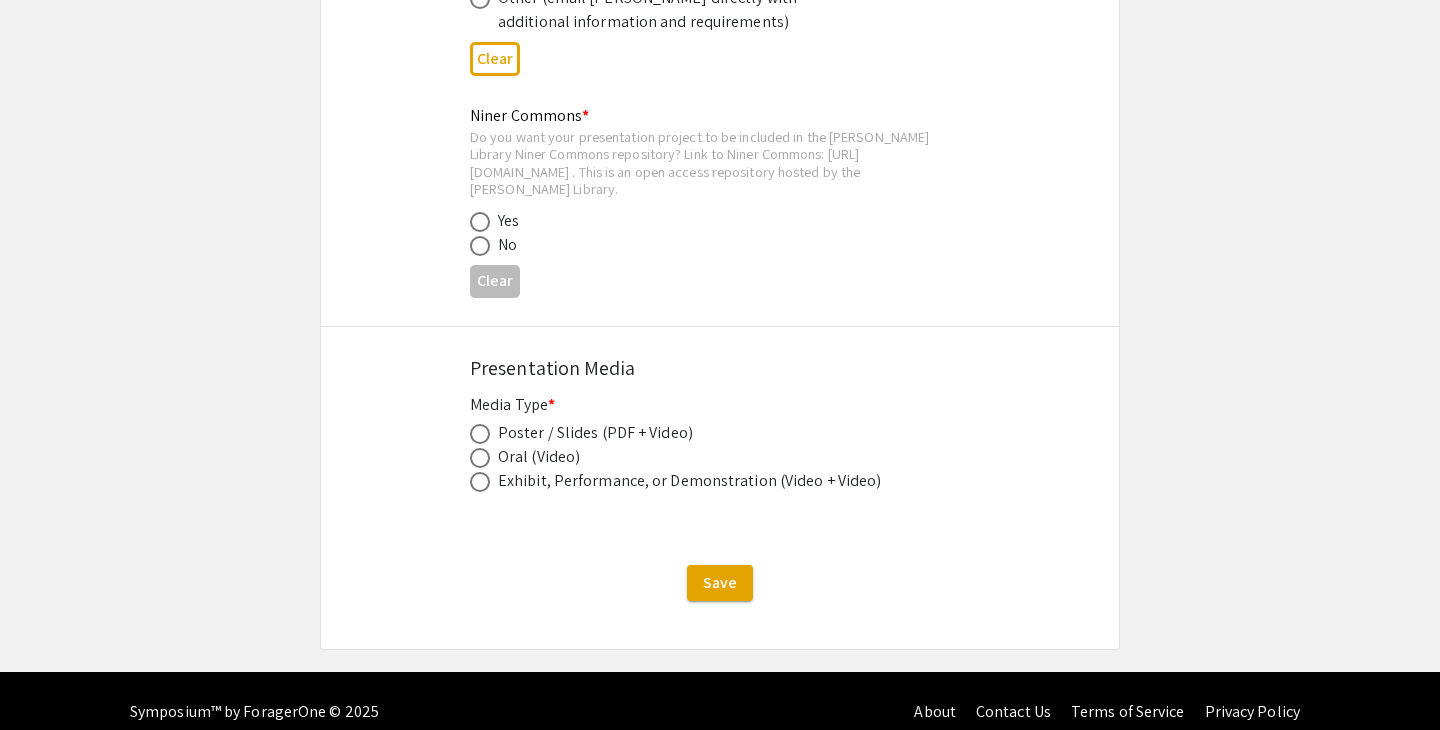 click at bounding box center [480, 434] 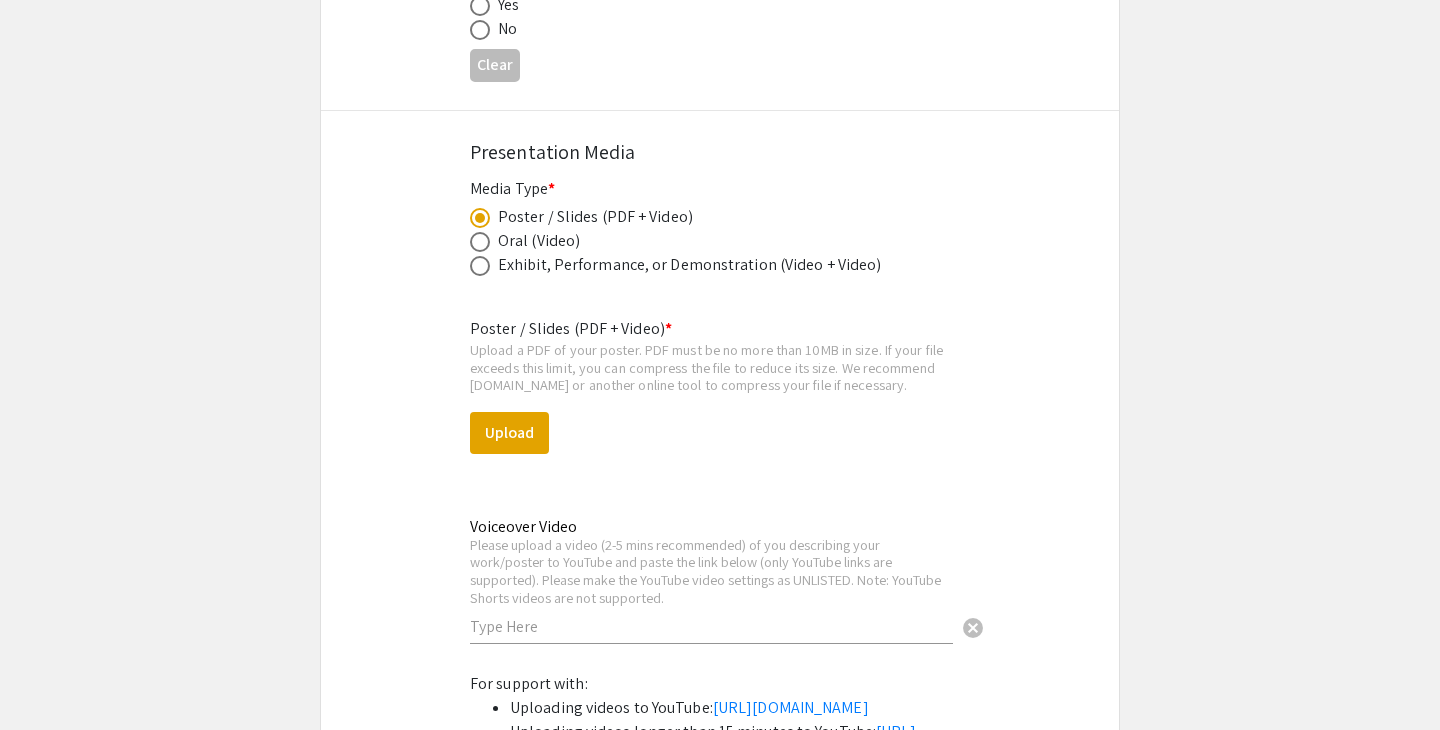 scroll, scrollTop: 3566, scrollLeft: 0, axis: vertical 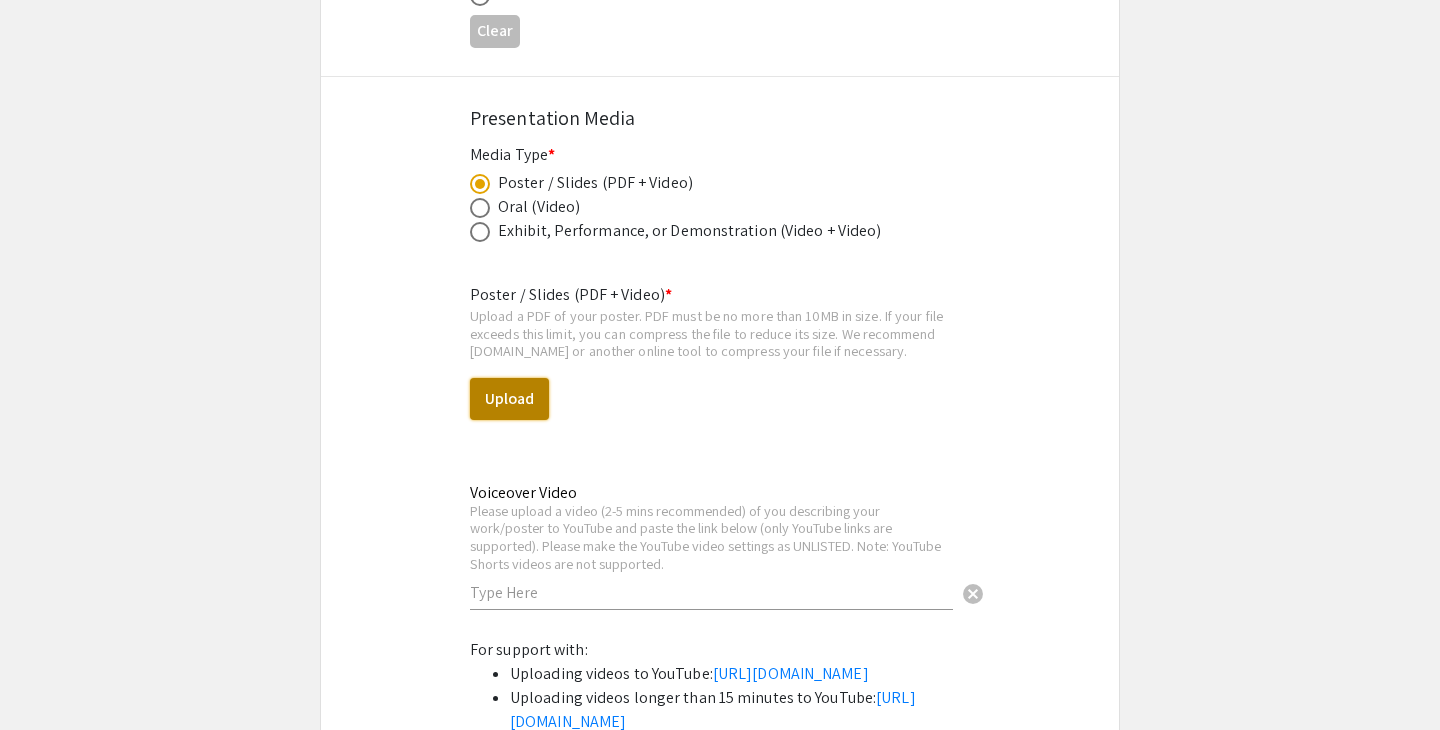 click on "Upload" at bounding box center (509, 399) 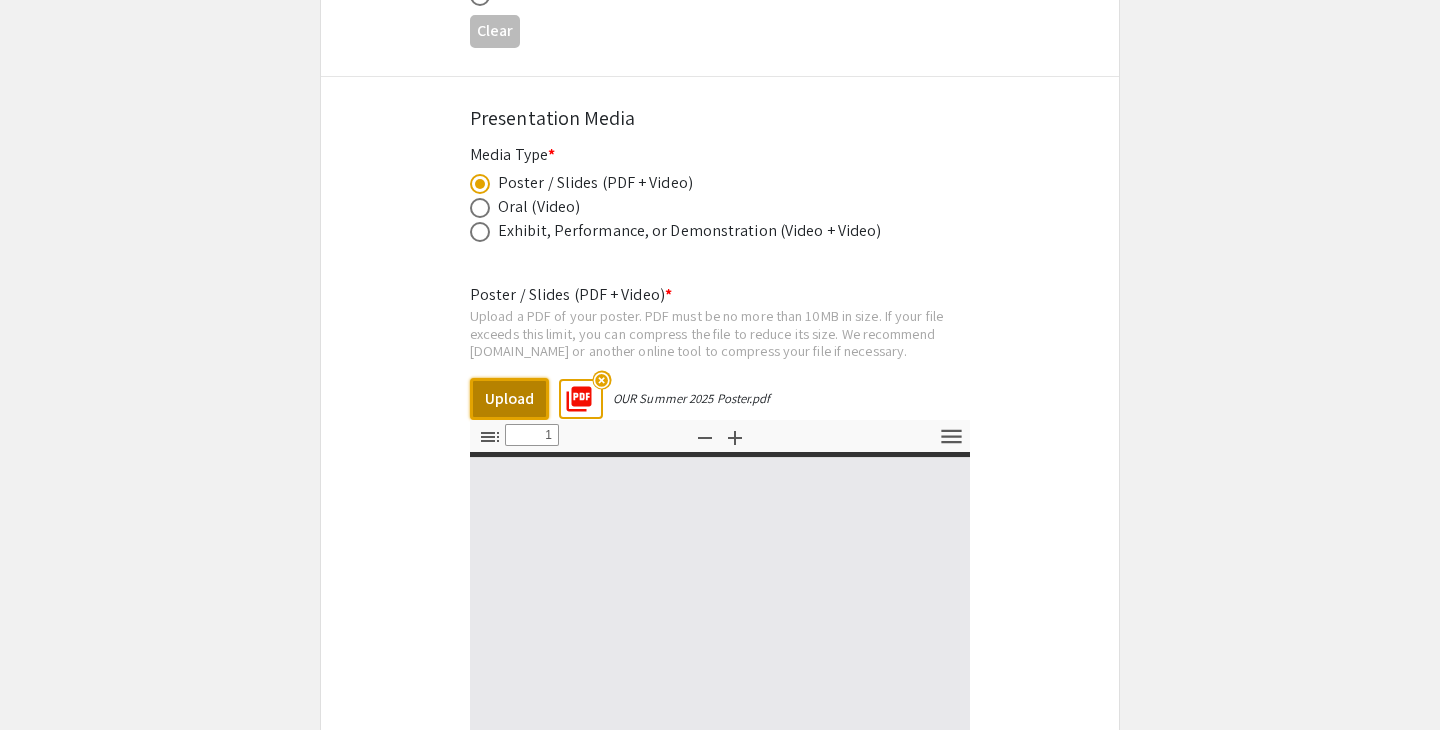 type on "0" 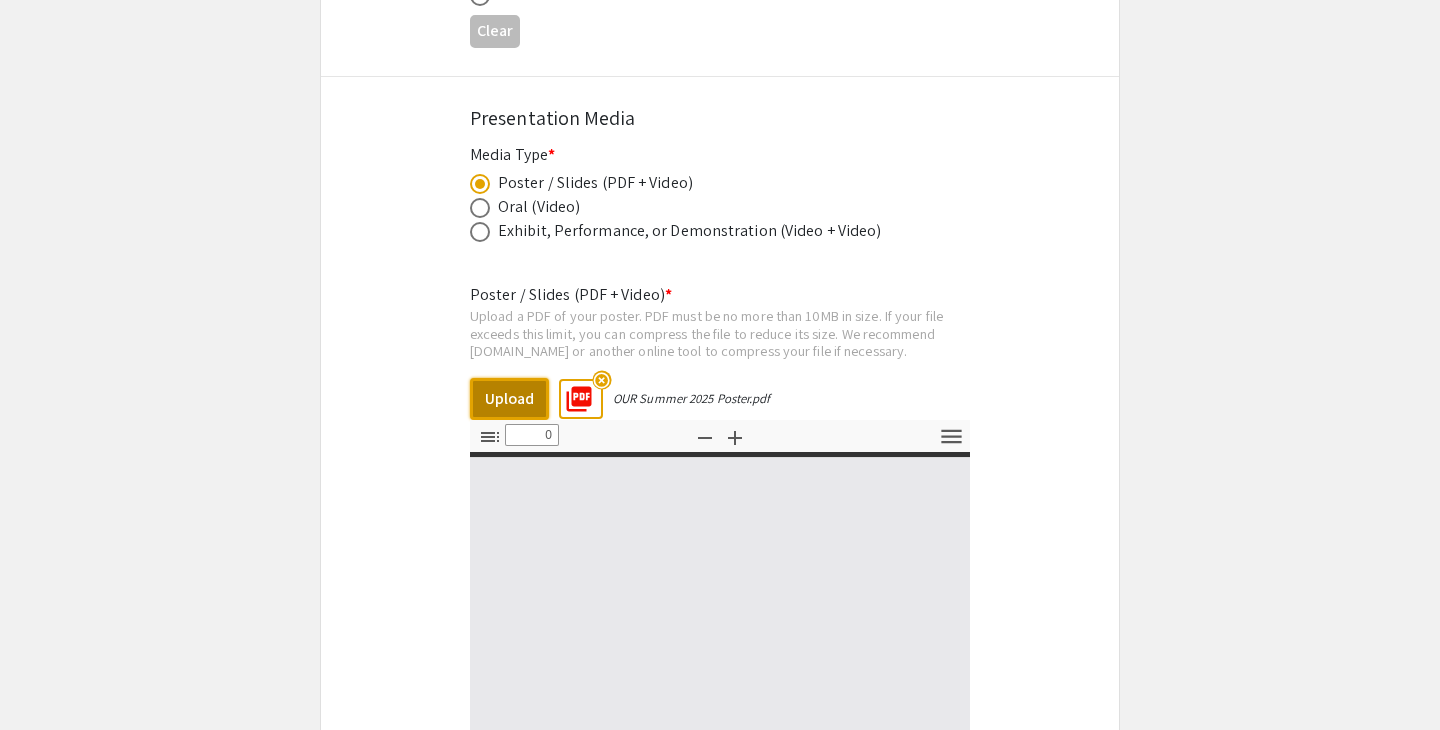 select on "auto" 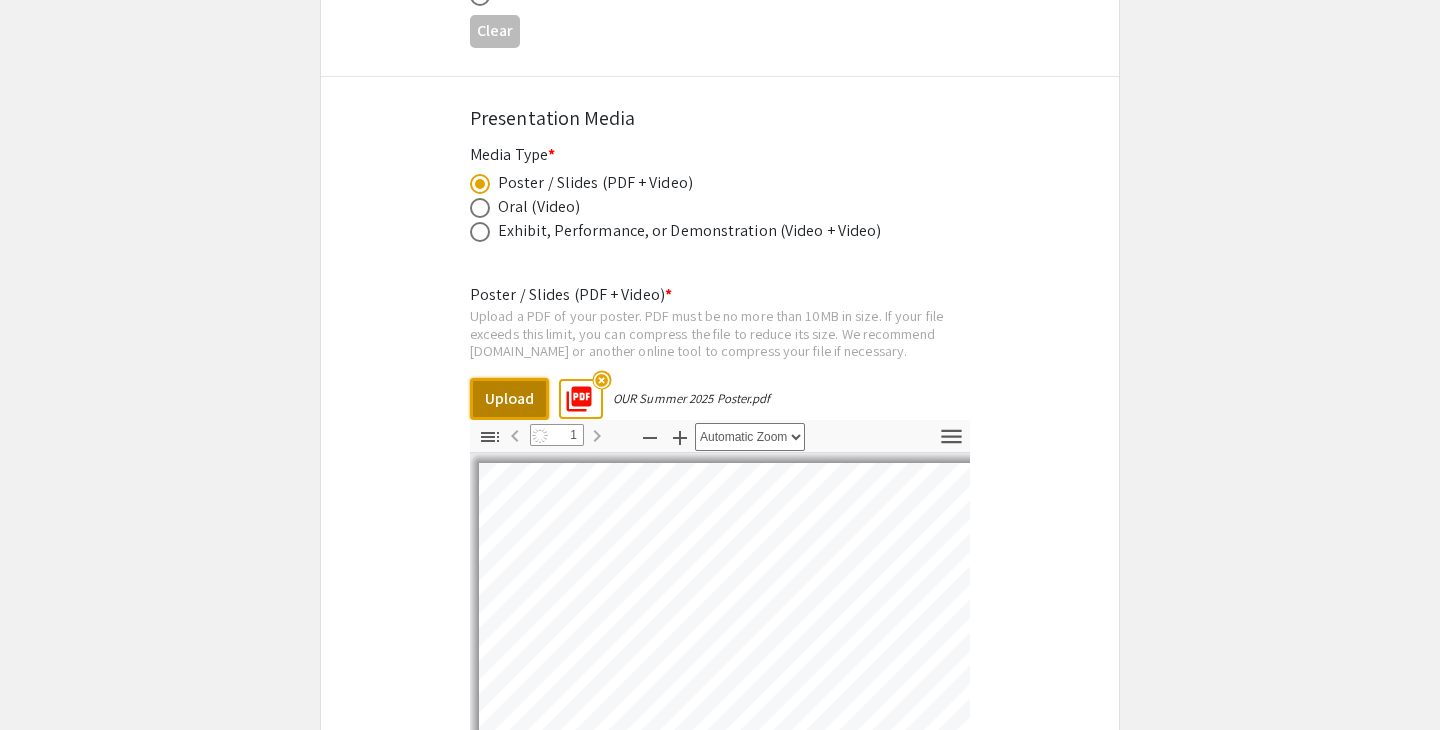 select on "auto" 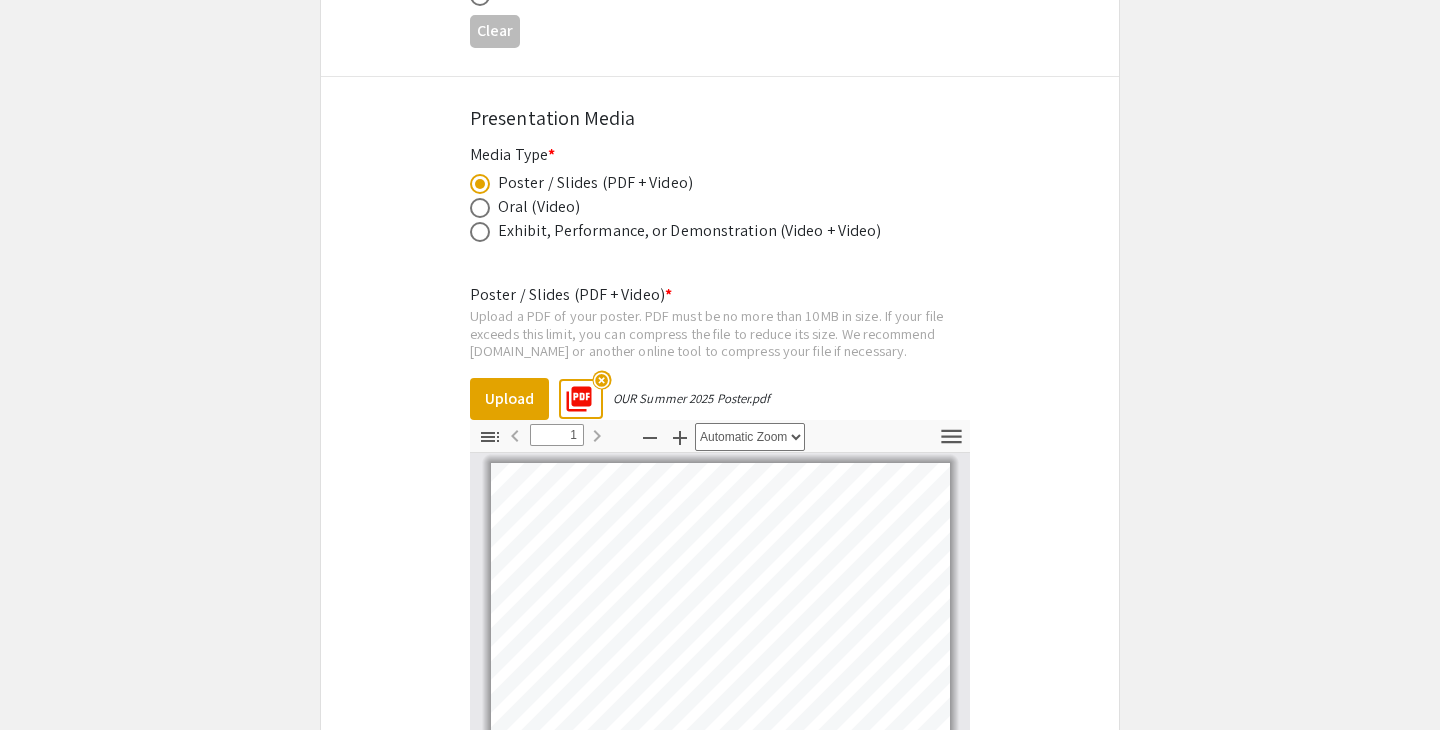 click on "highlight_off" at bounding box center [601, 379] 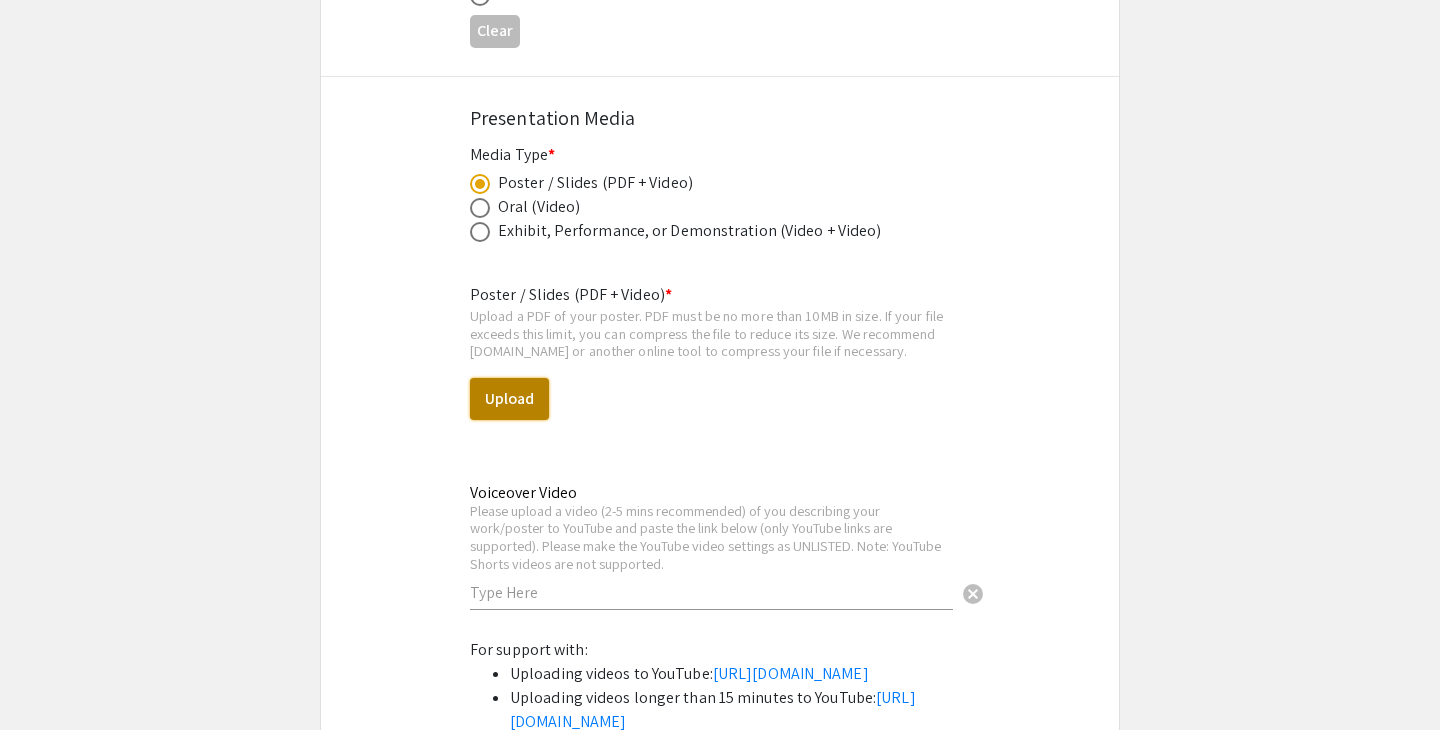 click on "Upload" at bounding box center (509, 399) 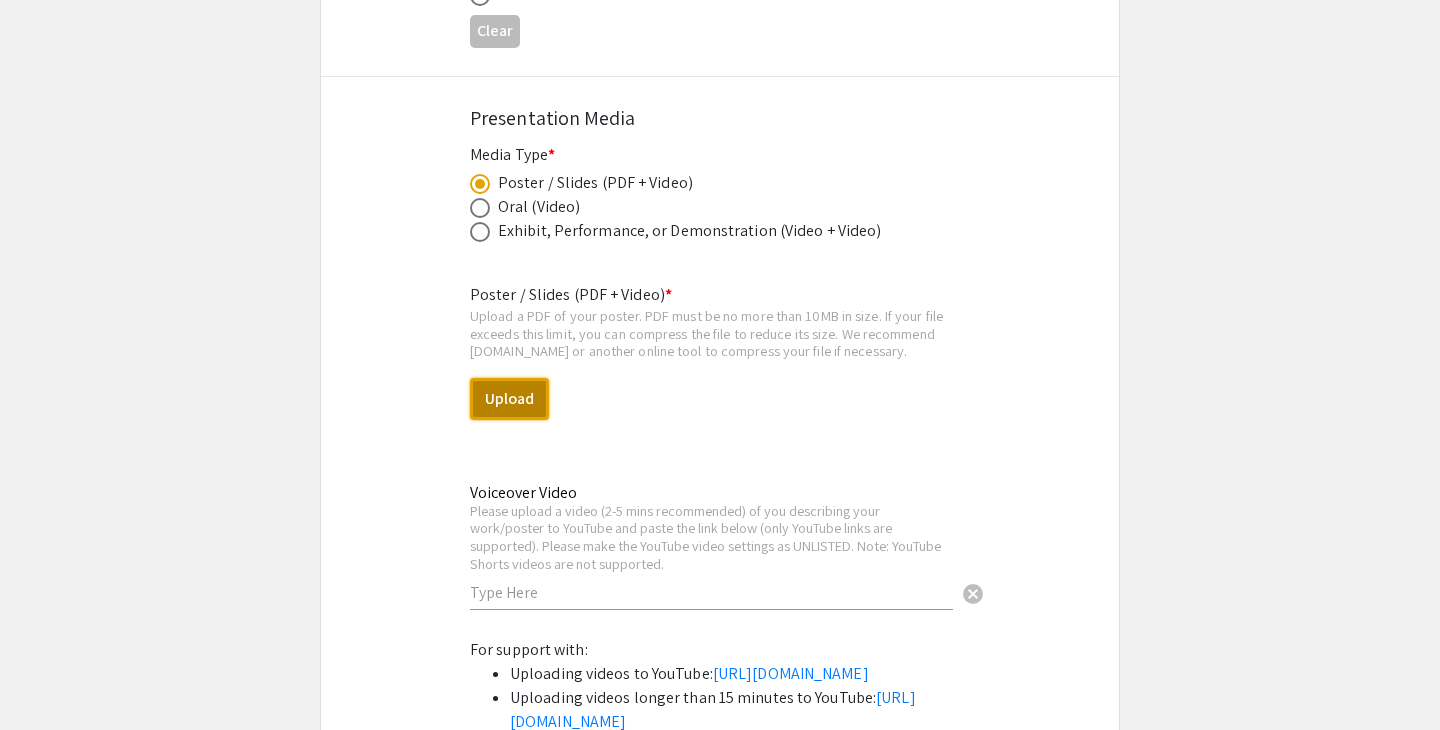 select on "custom" 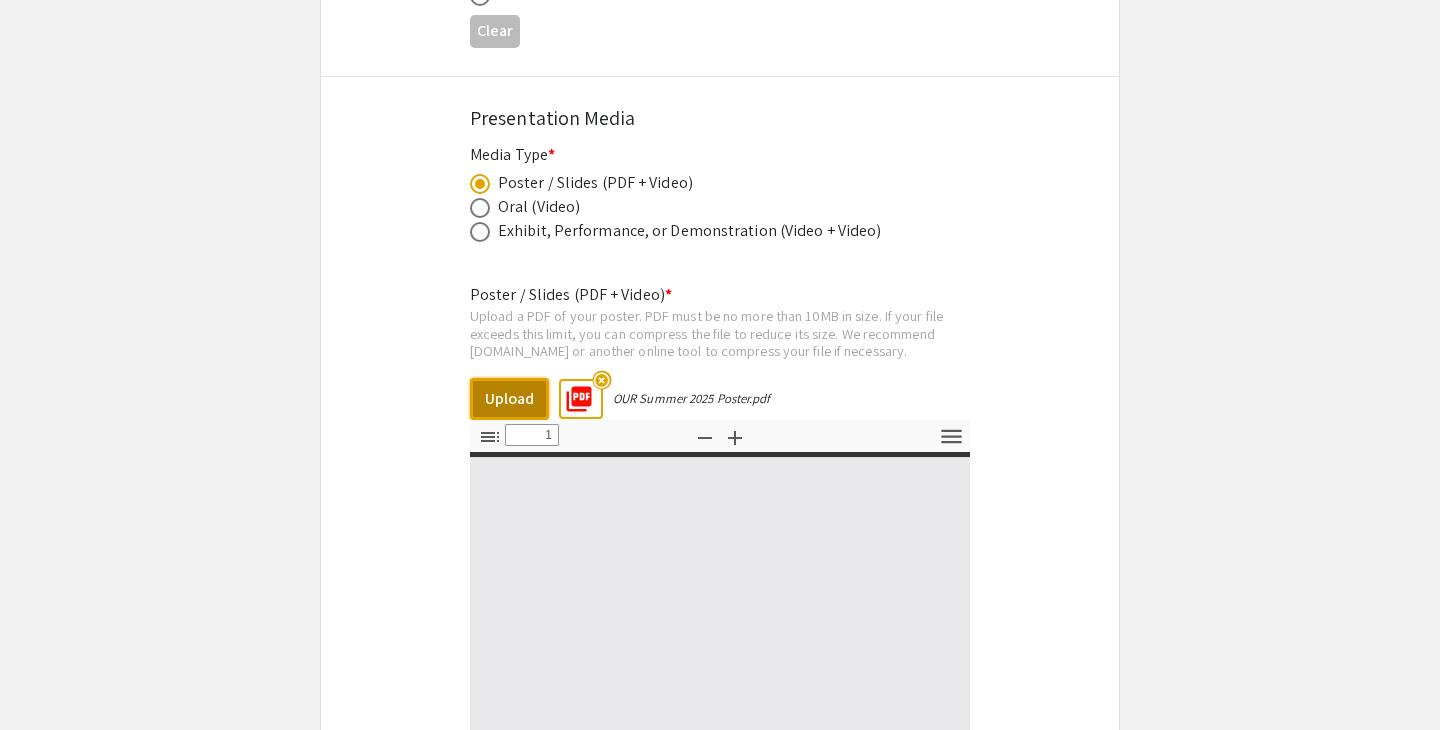 type on "0" 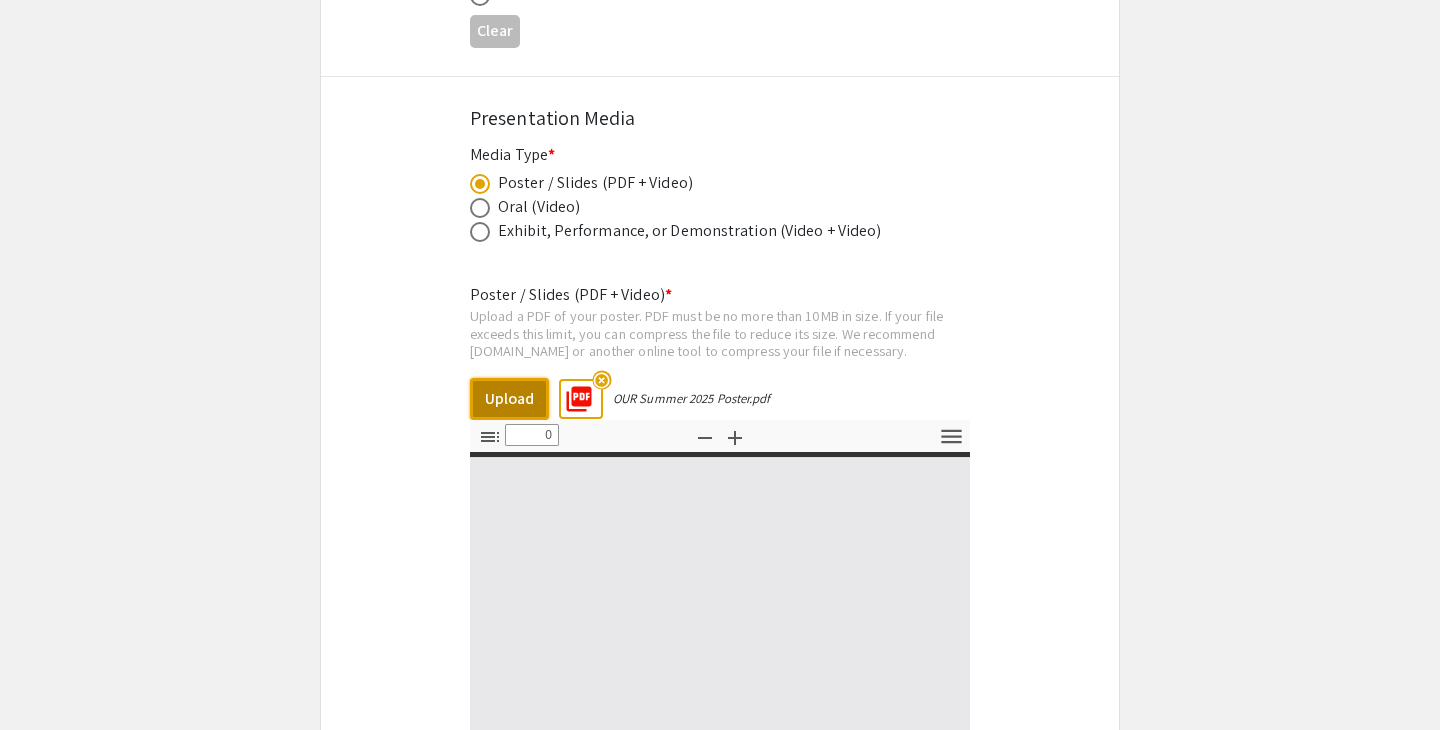 select on "custom" 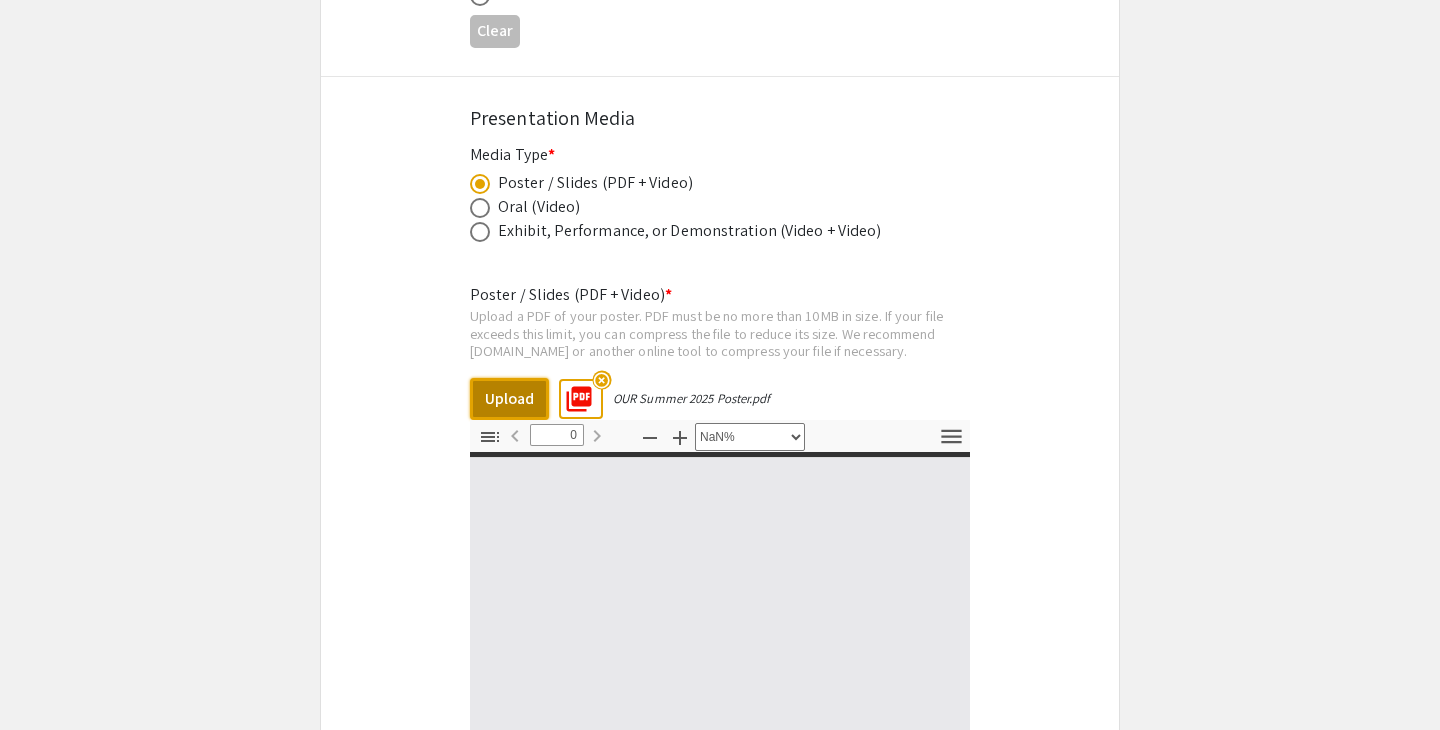 type on "1" 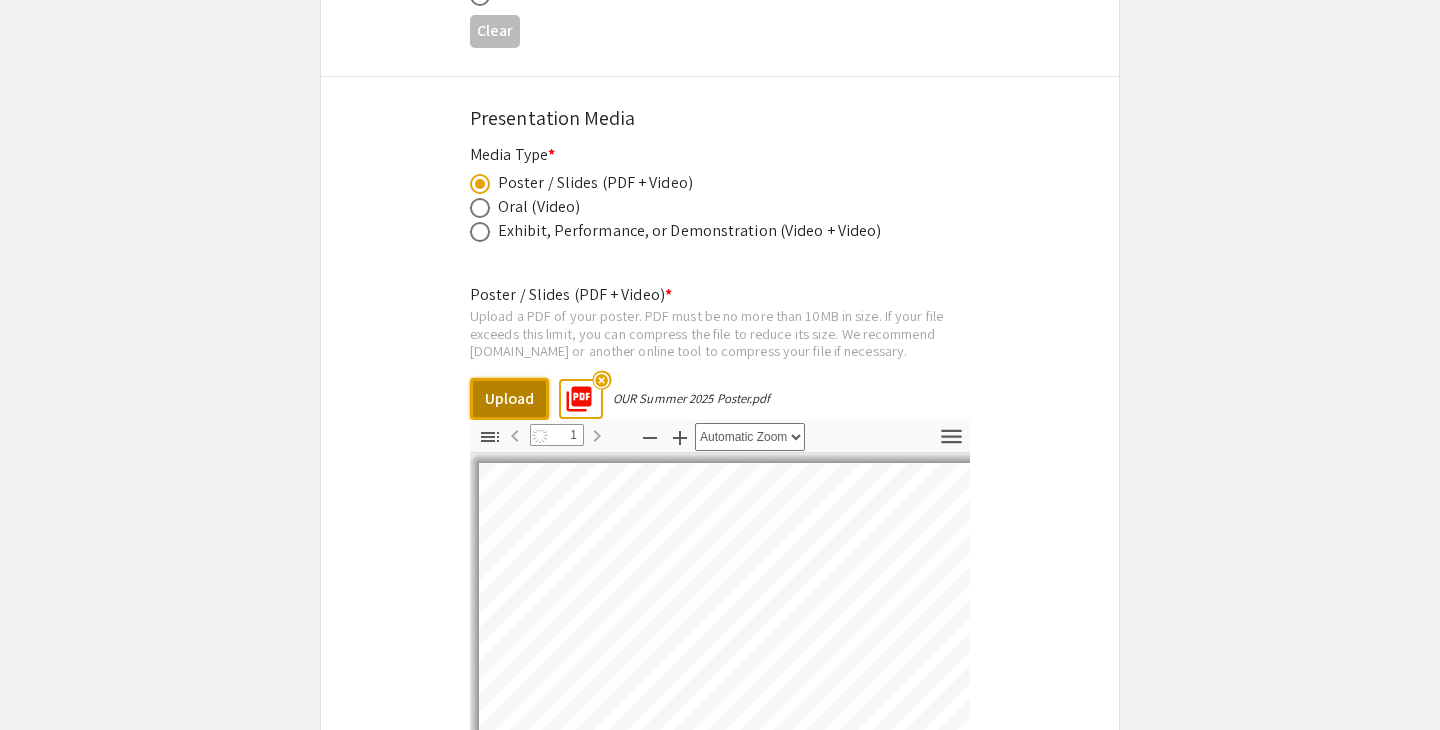 select on "auto" 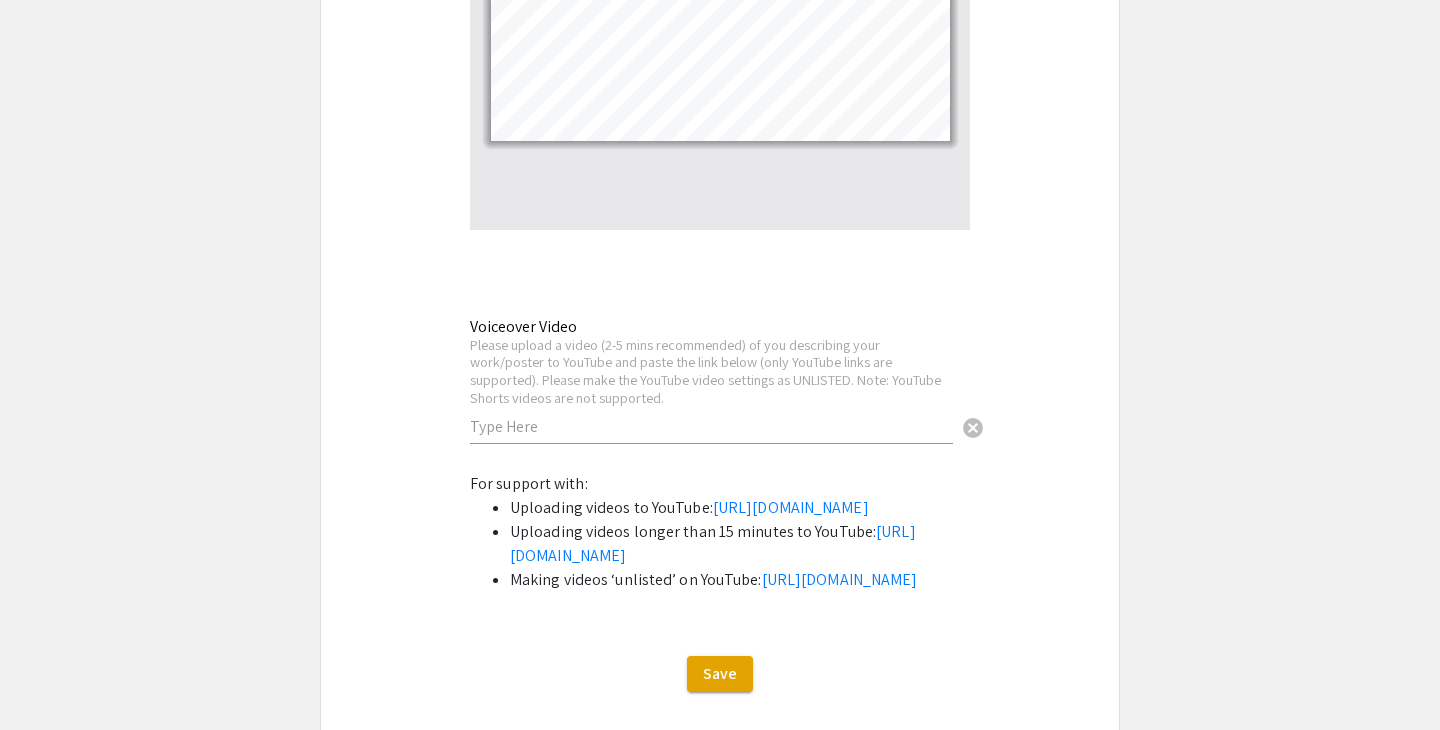 scroll, scrollTop: 4291, scrollLeft: 0, axis: vertical 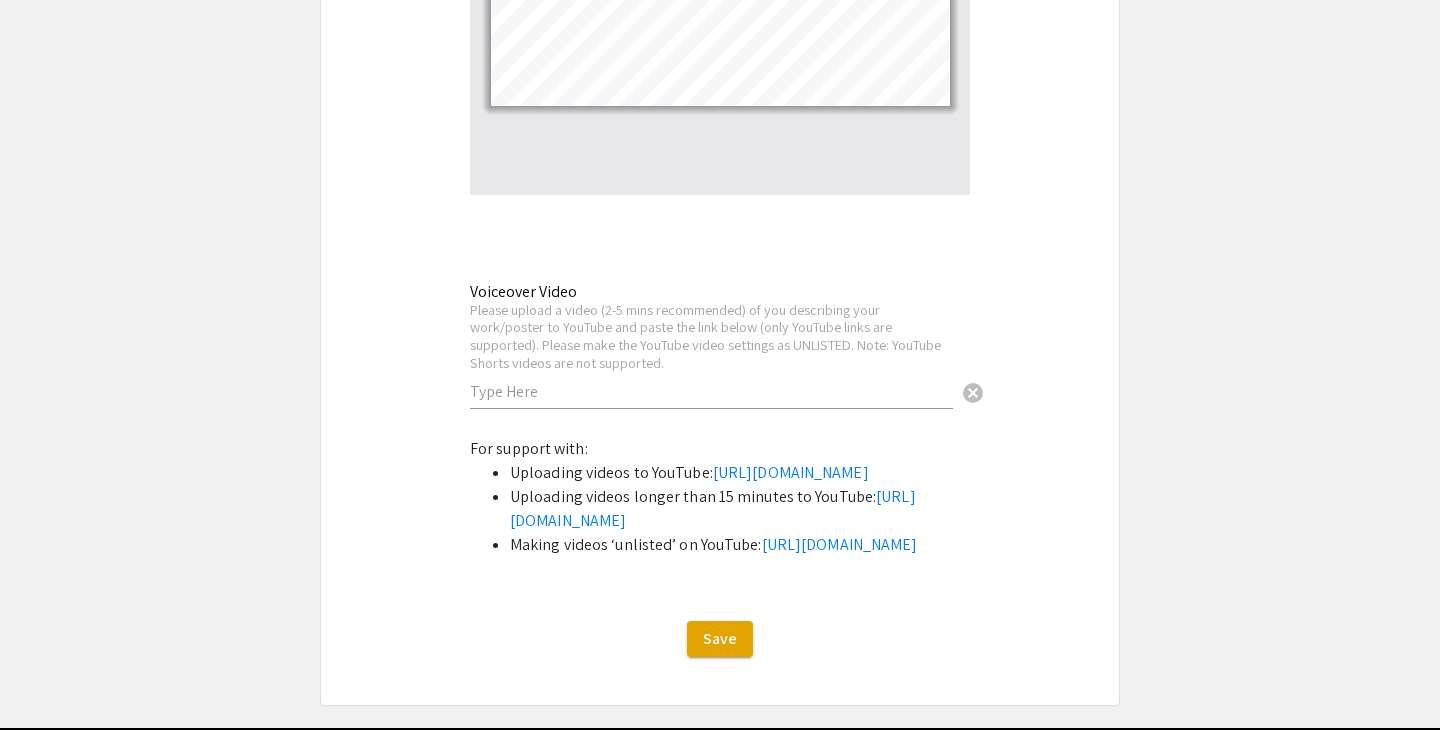 click at bounding box center (711, 391) 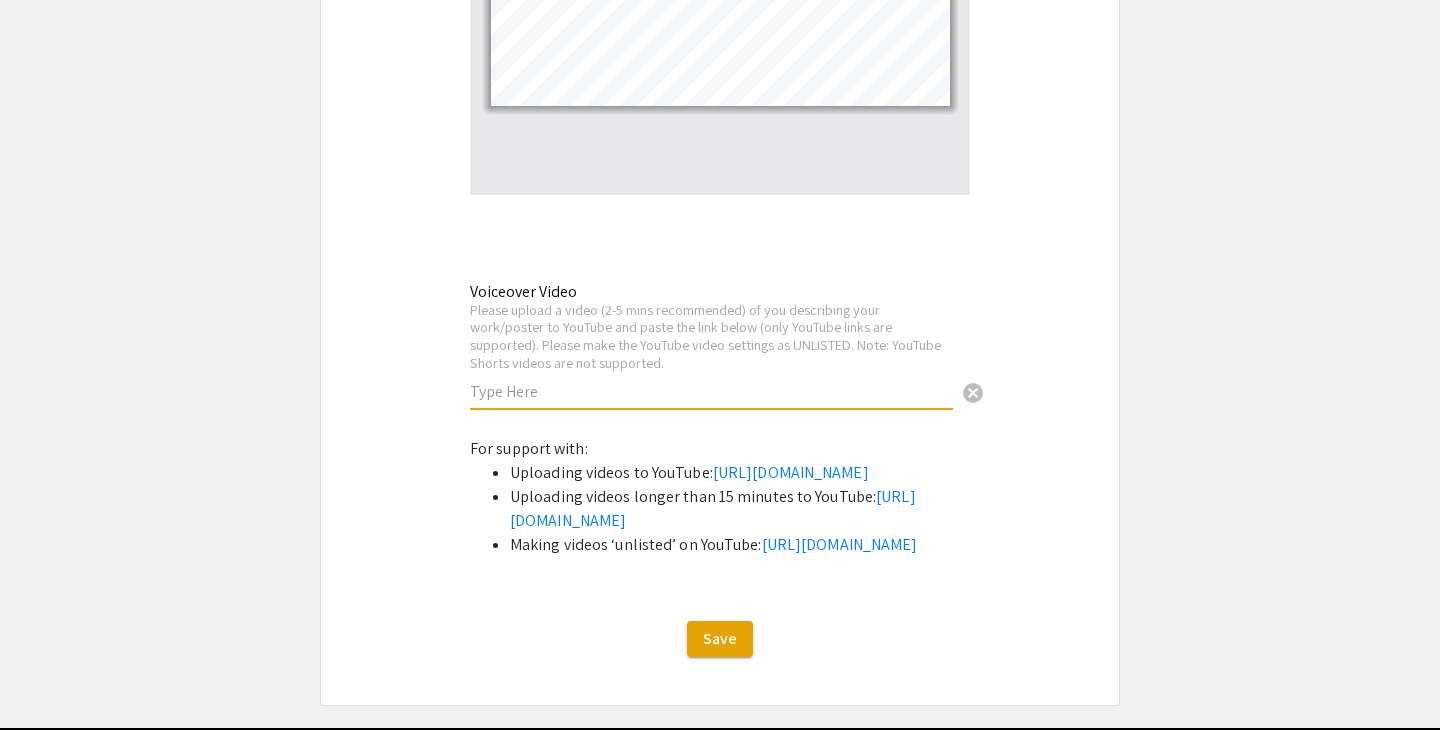 click at bounding box center (711, 391) 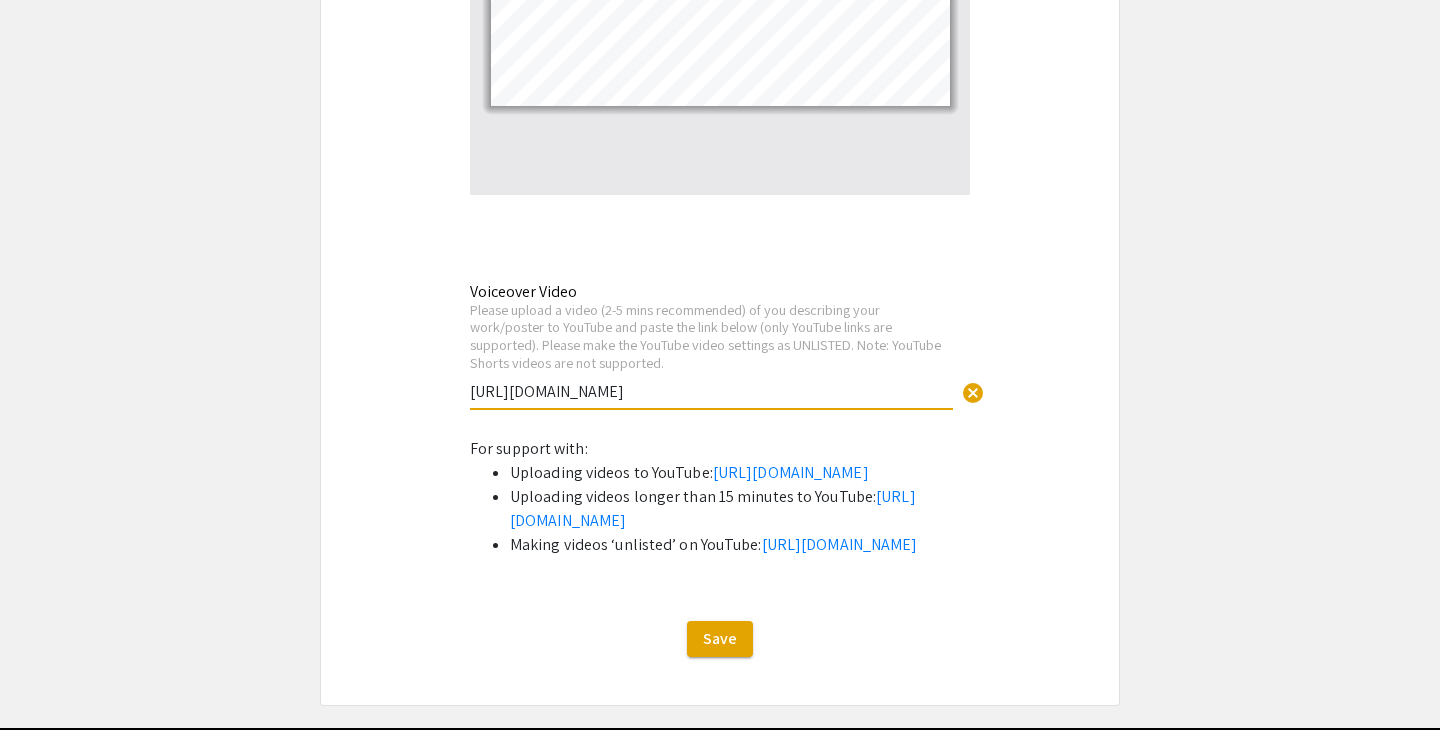 type on "[URL][DOMAIN_NAME]" 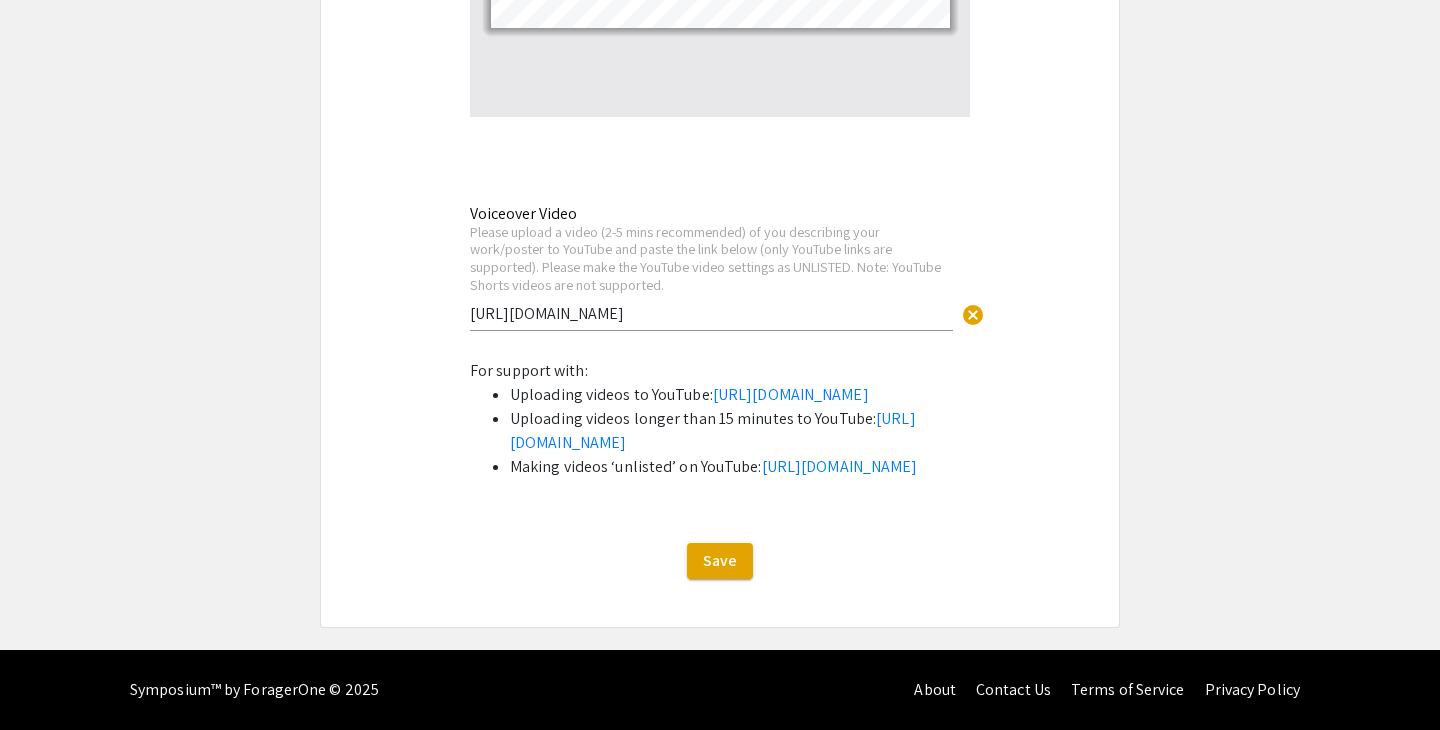 scroll, scrollTop: 4445, scrollLeft: 0, axis: vertical 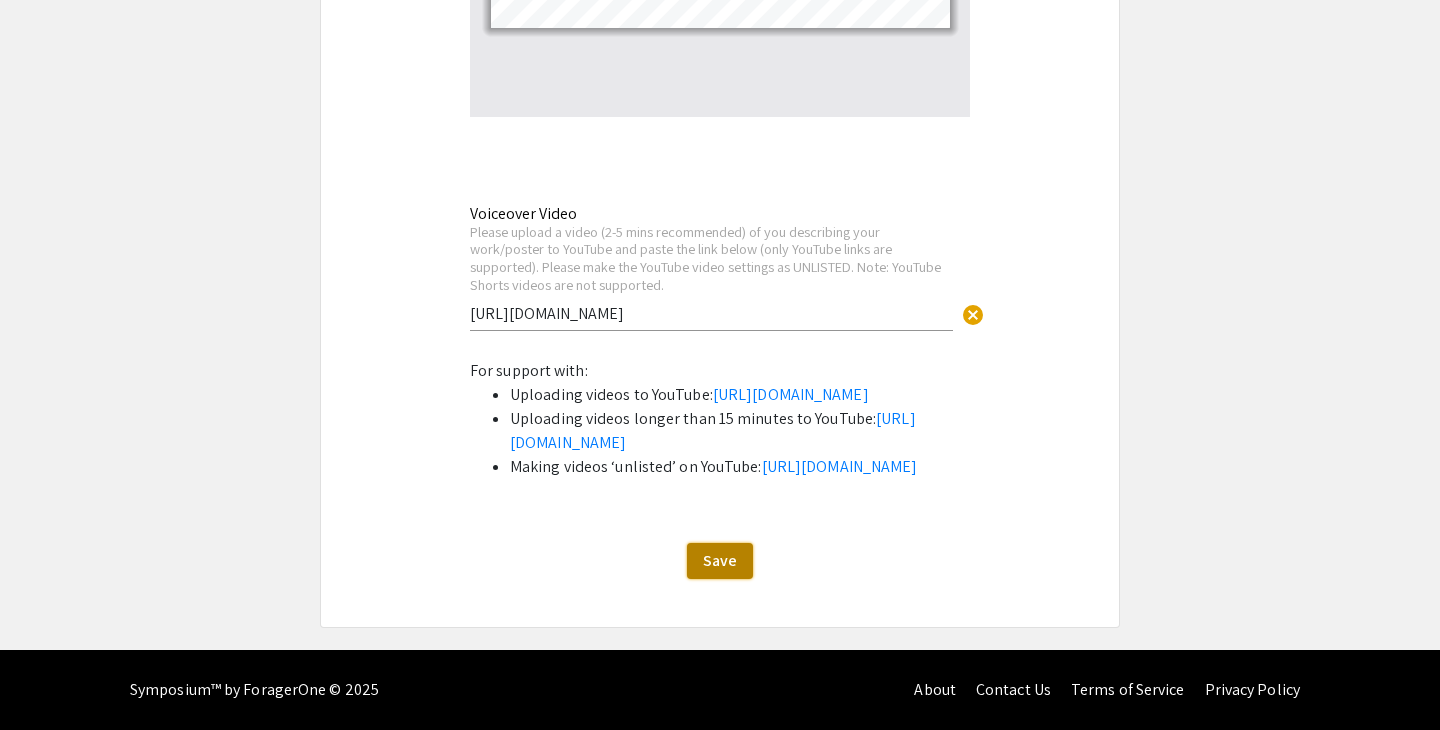 click on "Save" 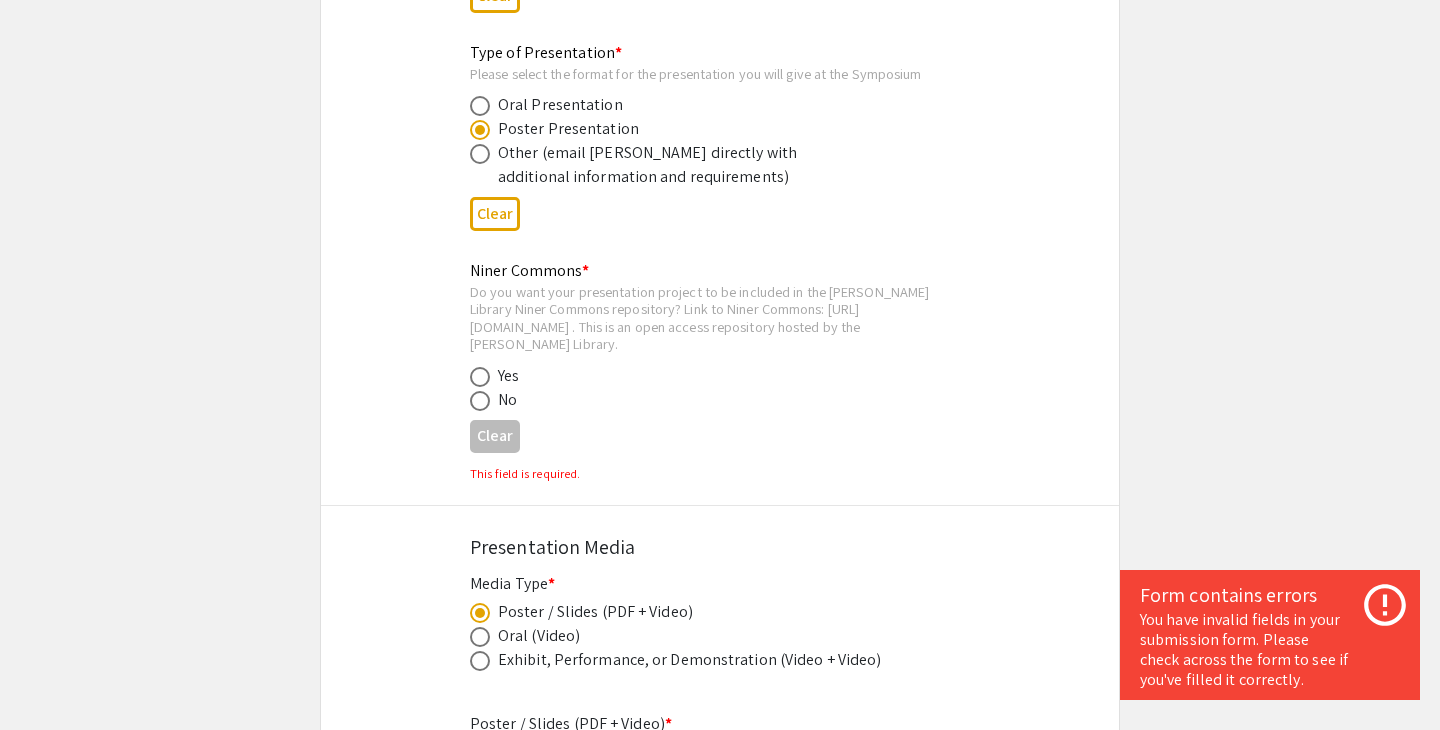 scroll, scrollTop: 3159, scrollLeft: 0, axis: vertical 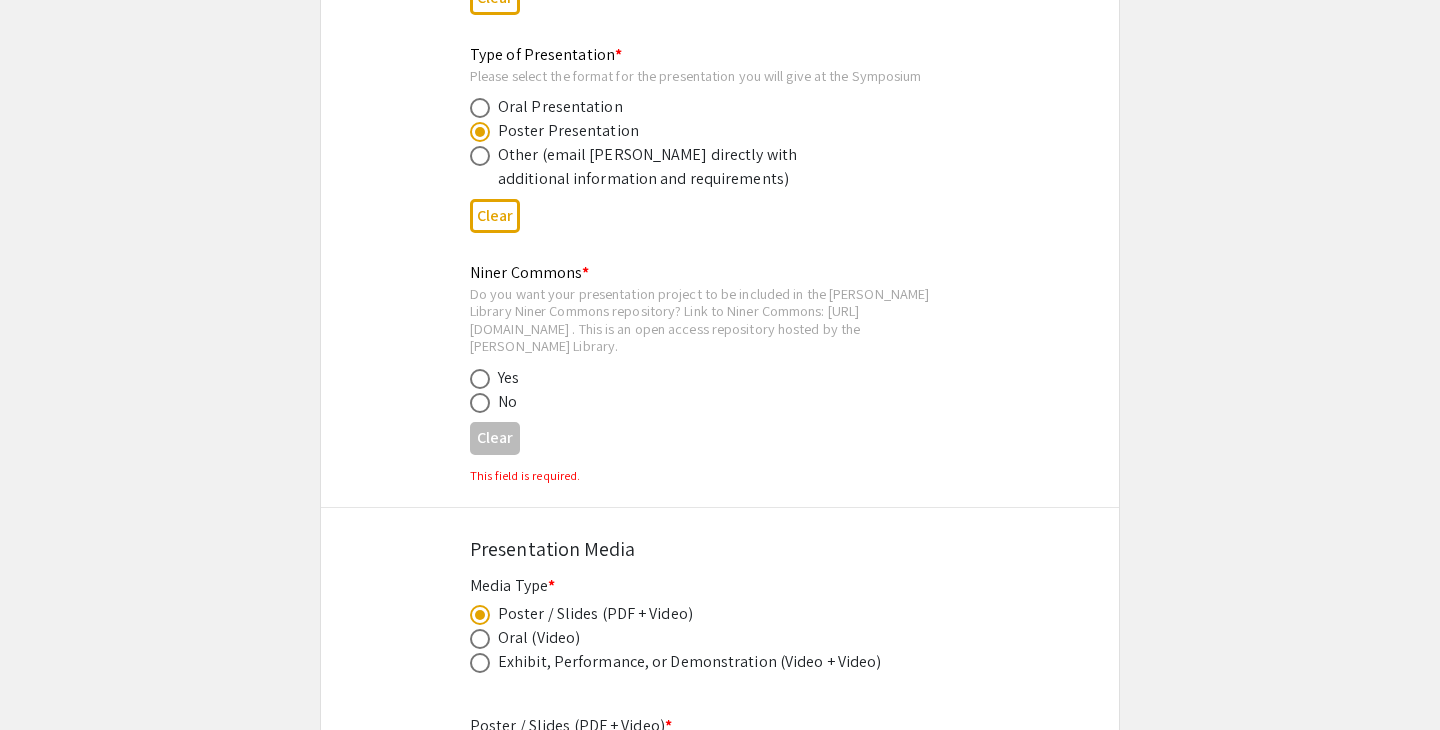drag, startPoint x: 472, startPoint y: 306, endPoint x: 696, endPoint y: 311, distance: 224.0558 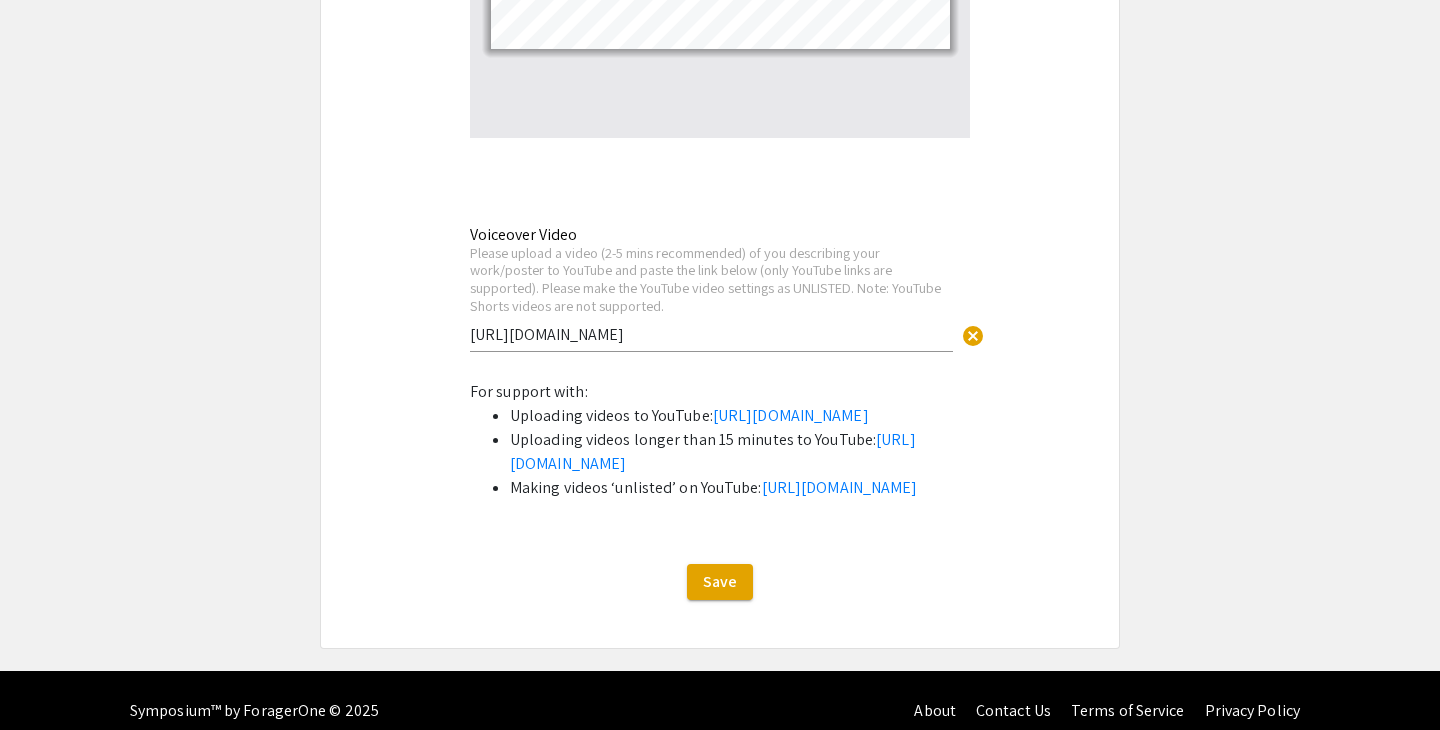 scroll, scrollTop: 4467, scrollLeft: 0, axis: vertical 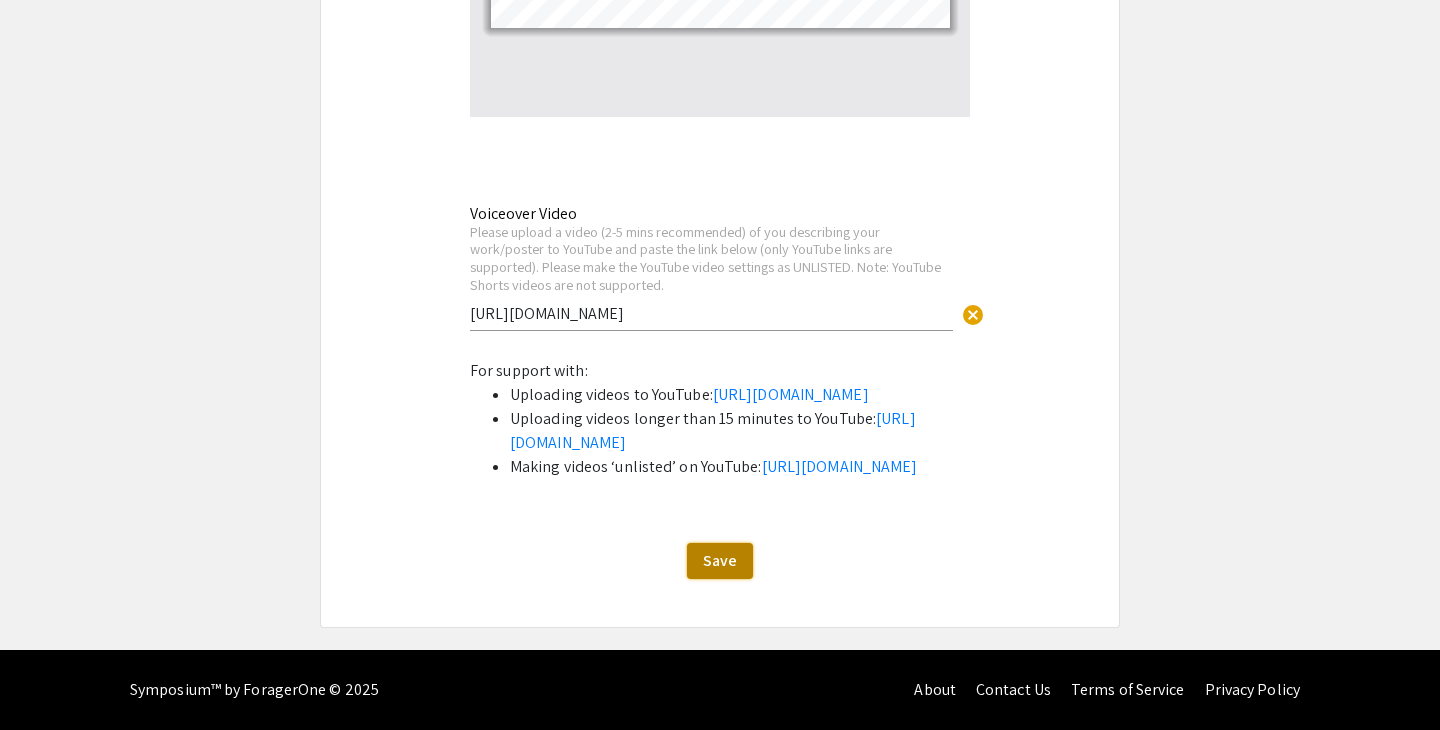 click on "Save" 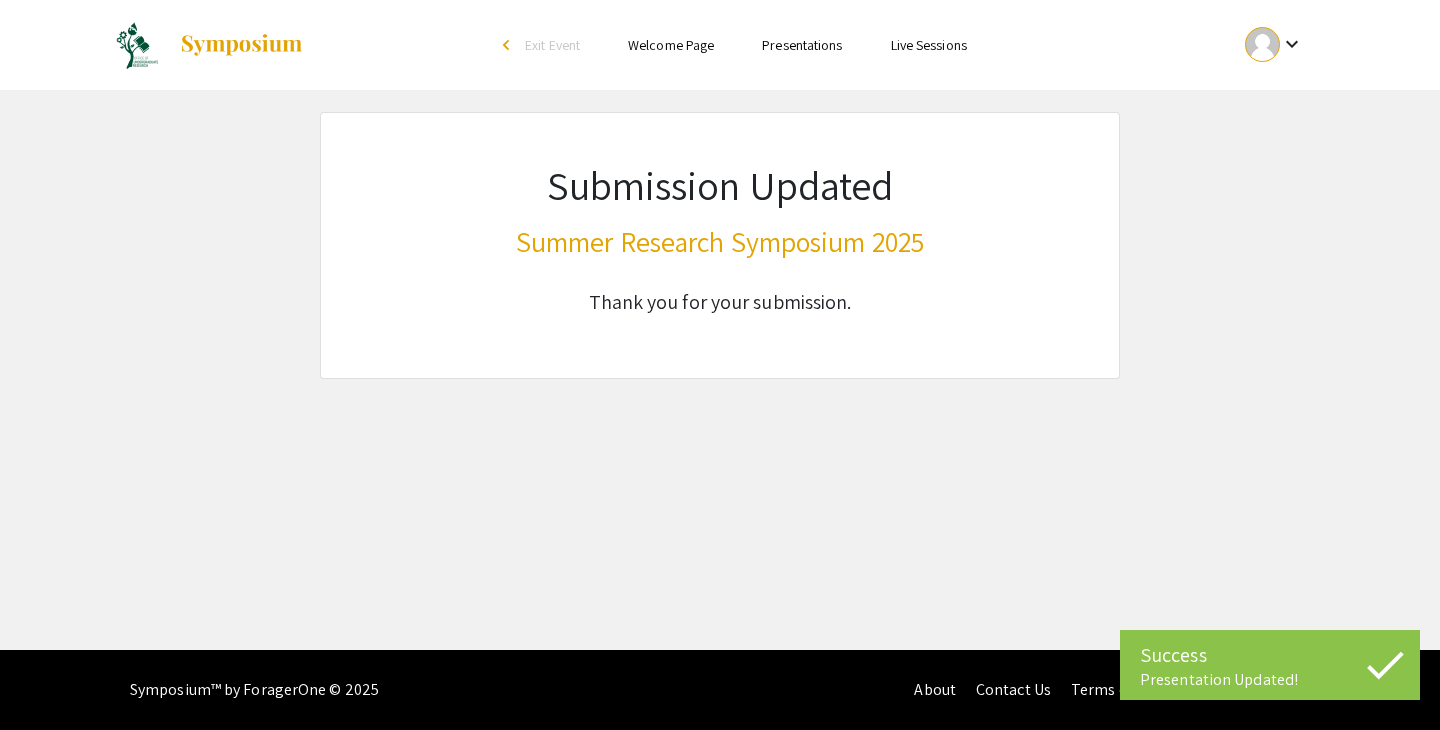 scroll, scrollTop: 0, scrollLeft: 0, axis: both 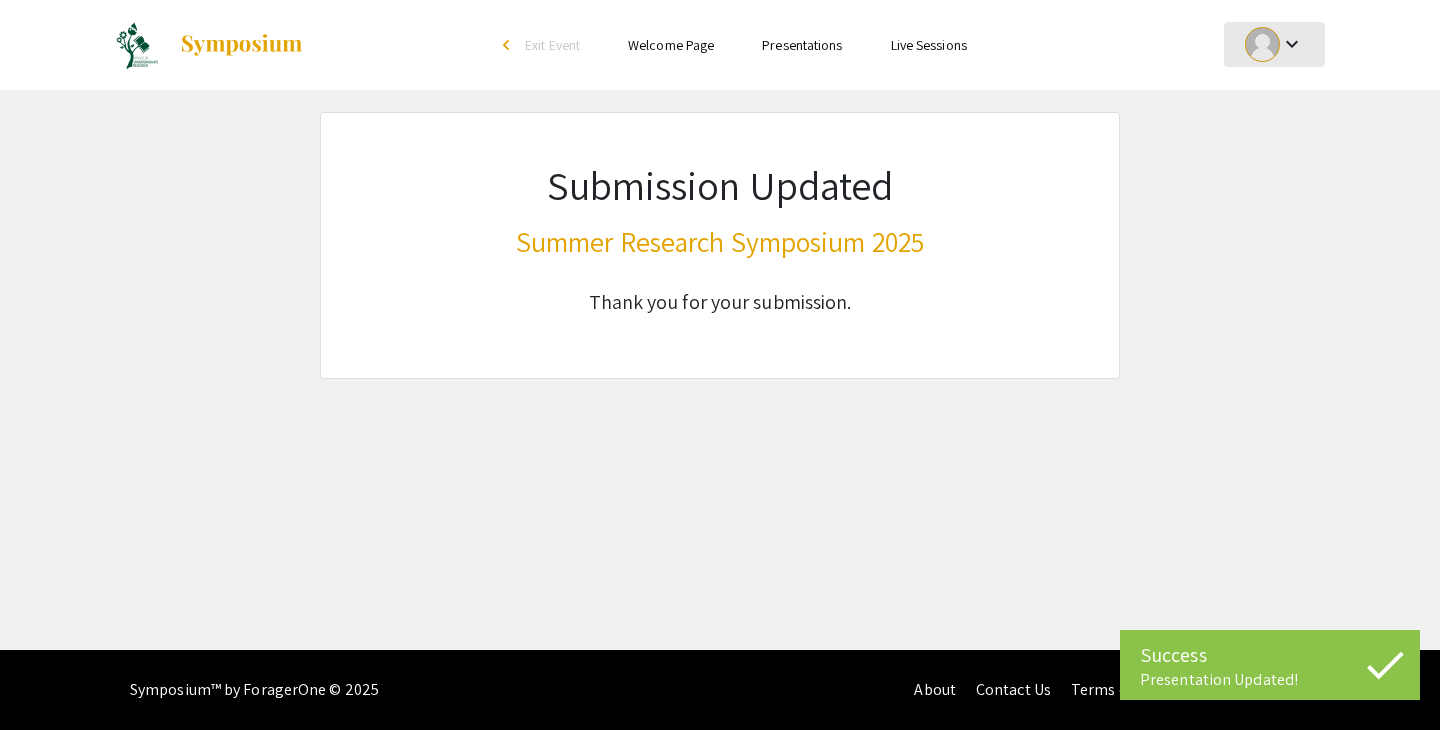 click at bounding box center [1262, 44] 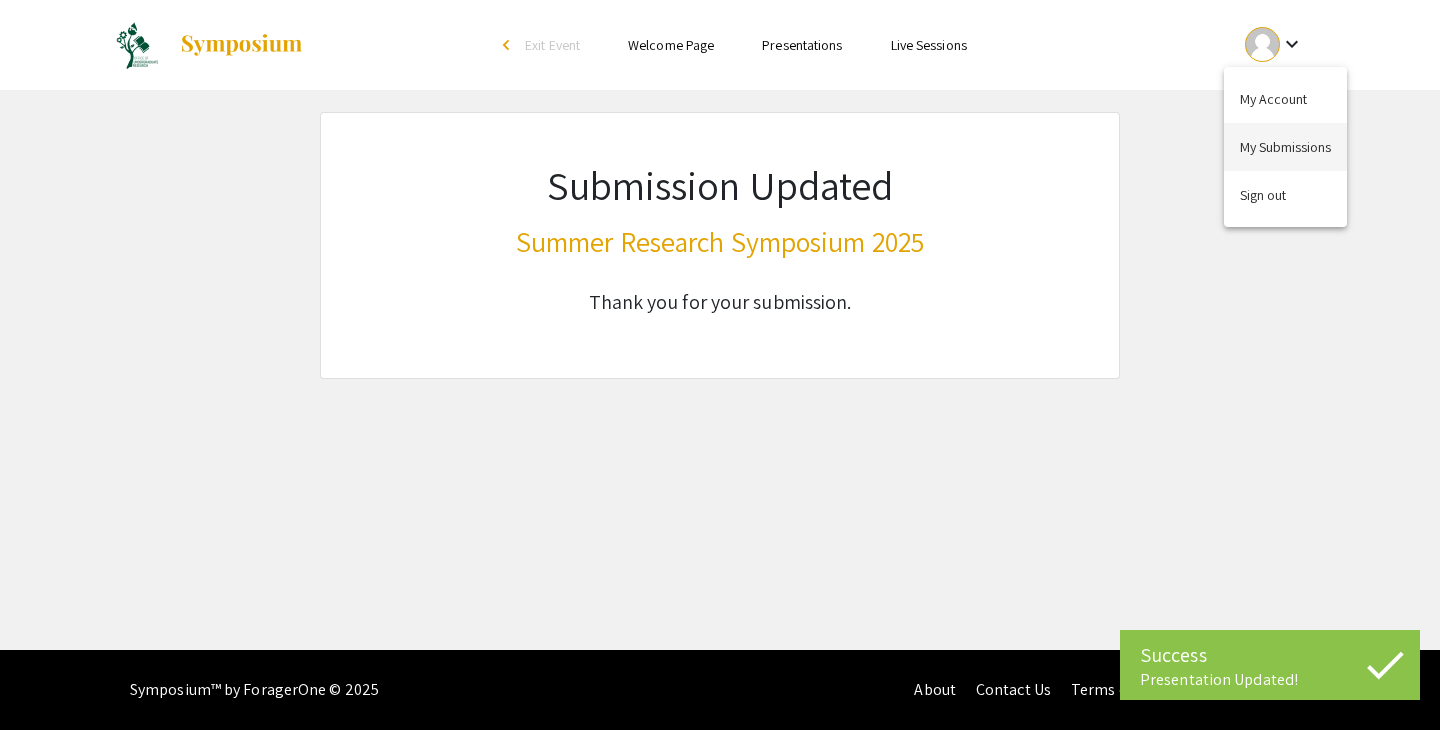 click on "My Submissions" at bounding box center (1285, 147) 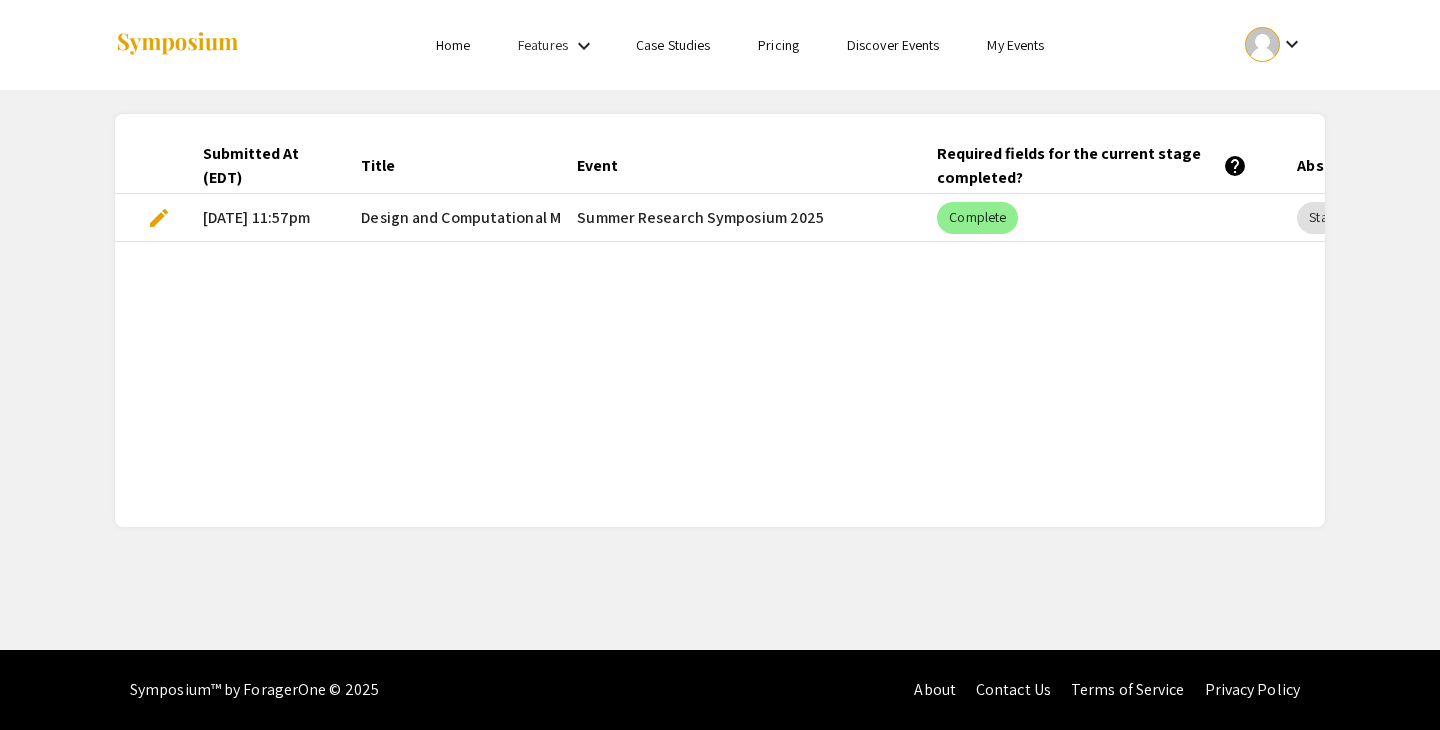 click on "edit" at bounding box center [159, 218] 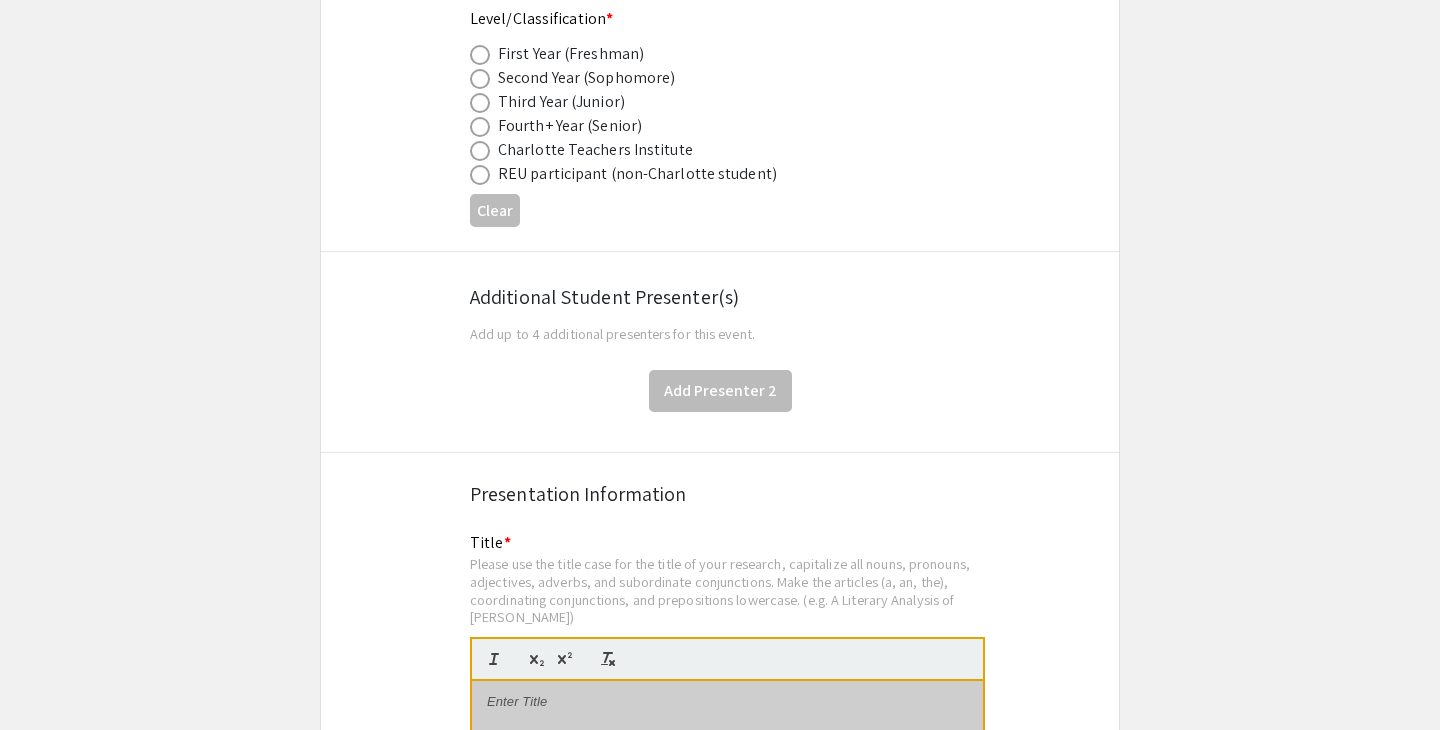 type on "[PERSON_NAME]" 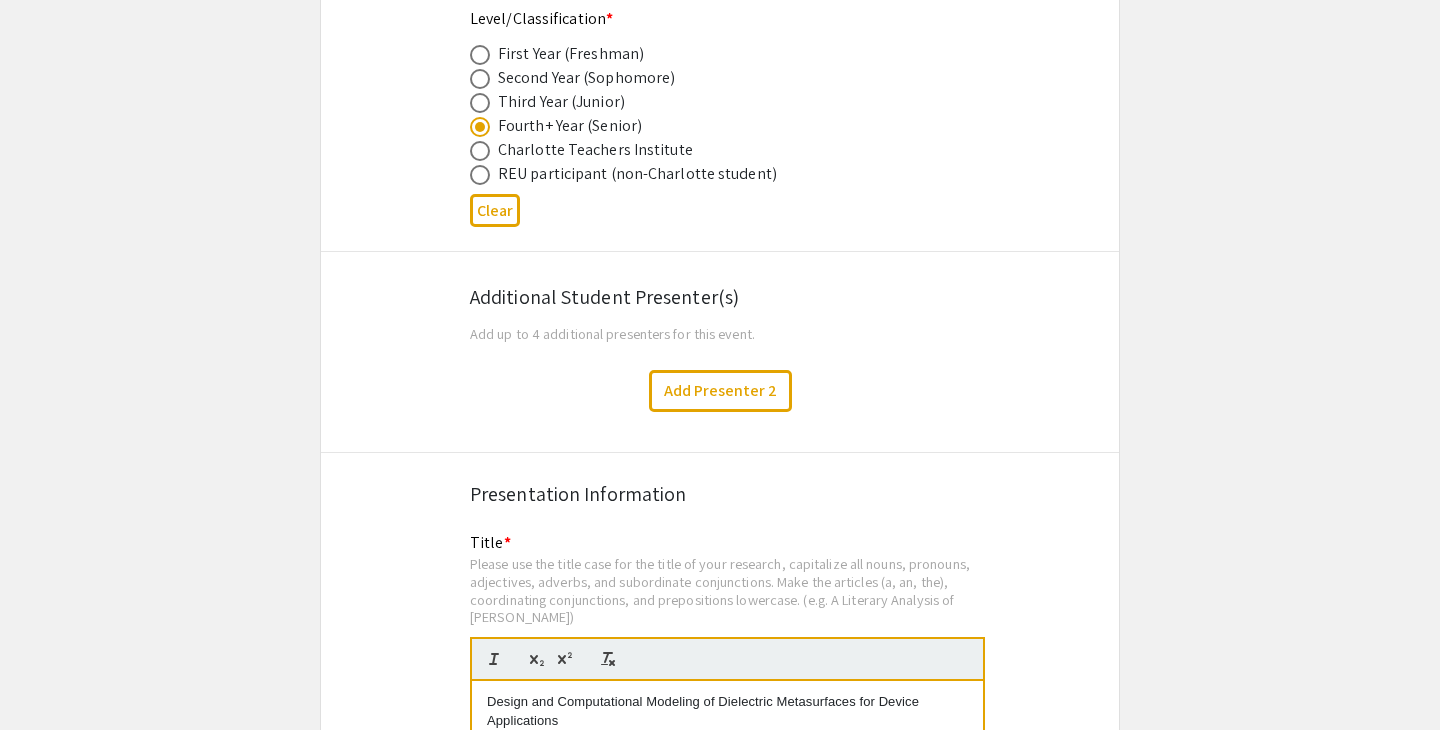 type on "0" 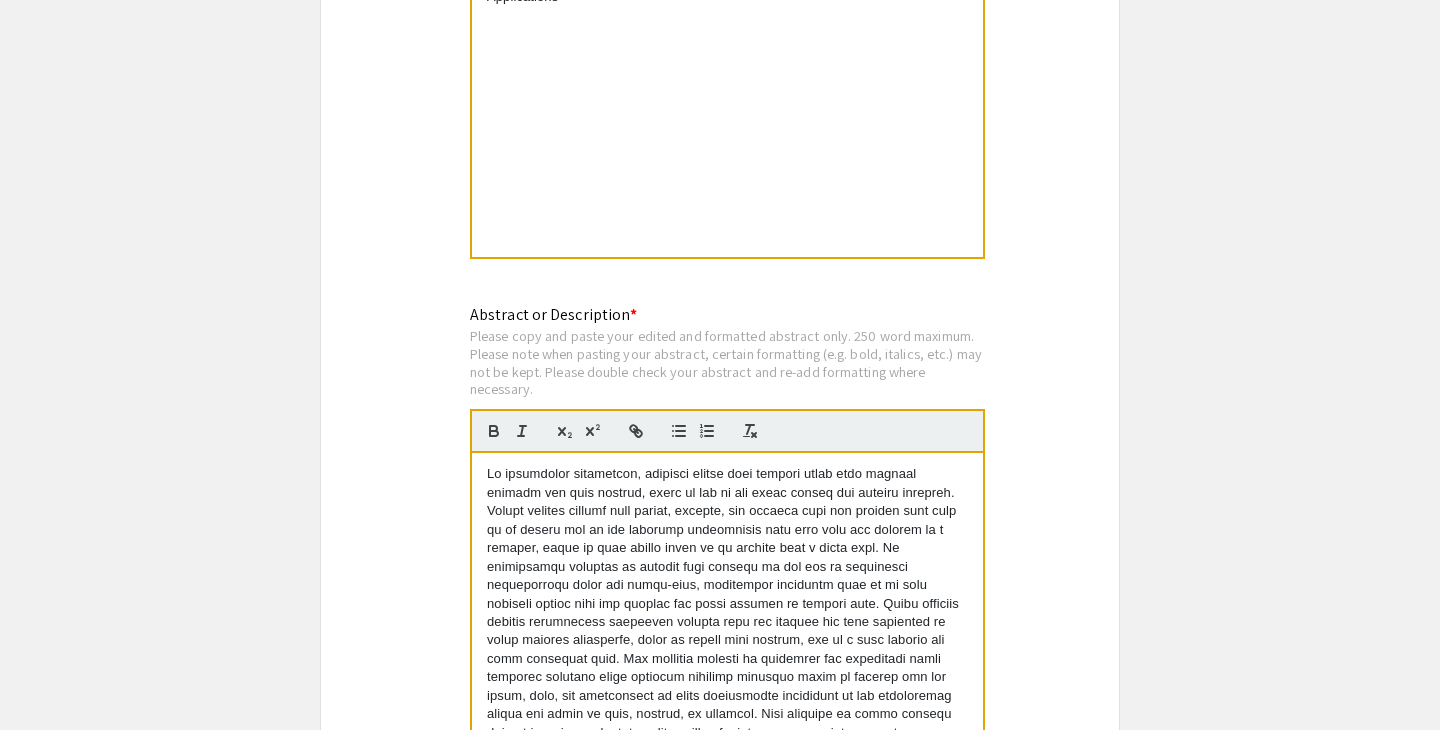 type on "1" 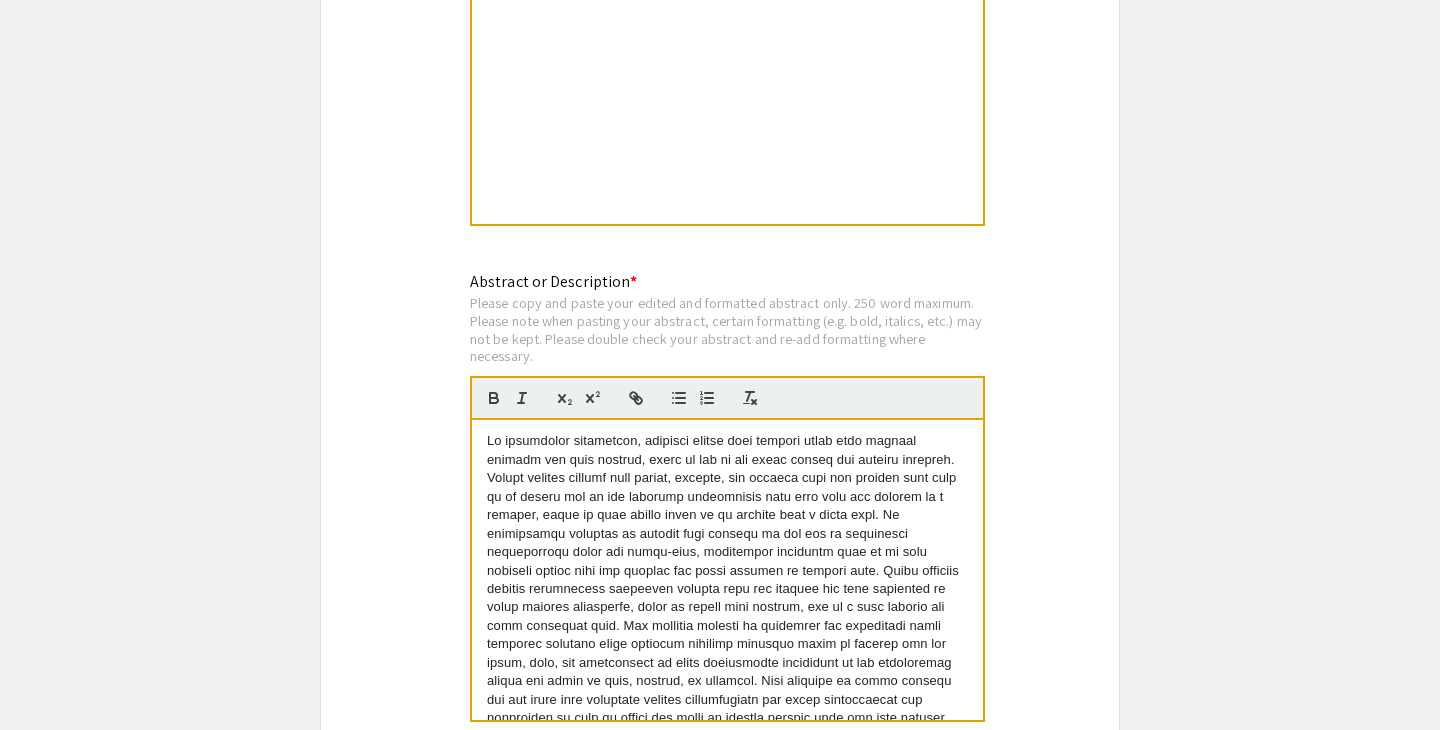 scroll, scrollTop: 1611, scrollLeft: 0, axis: vertical 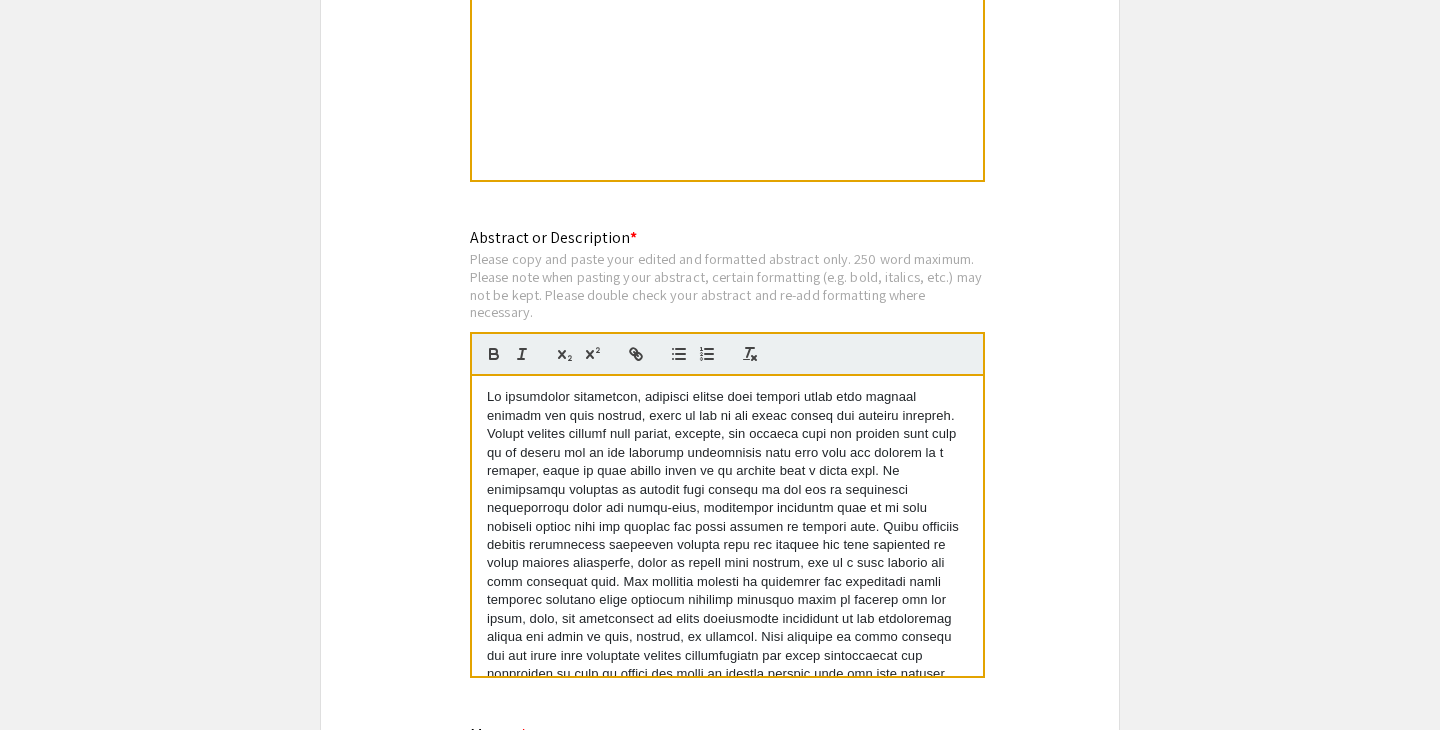 select on "auto" 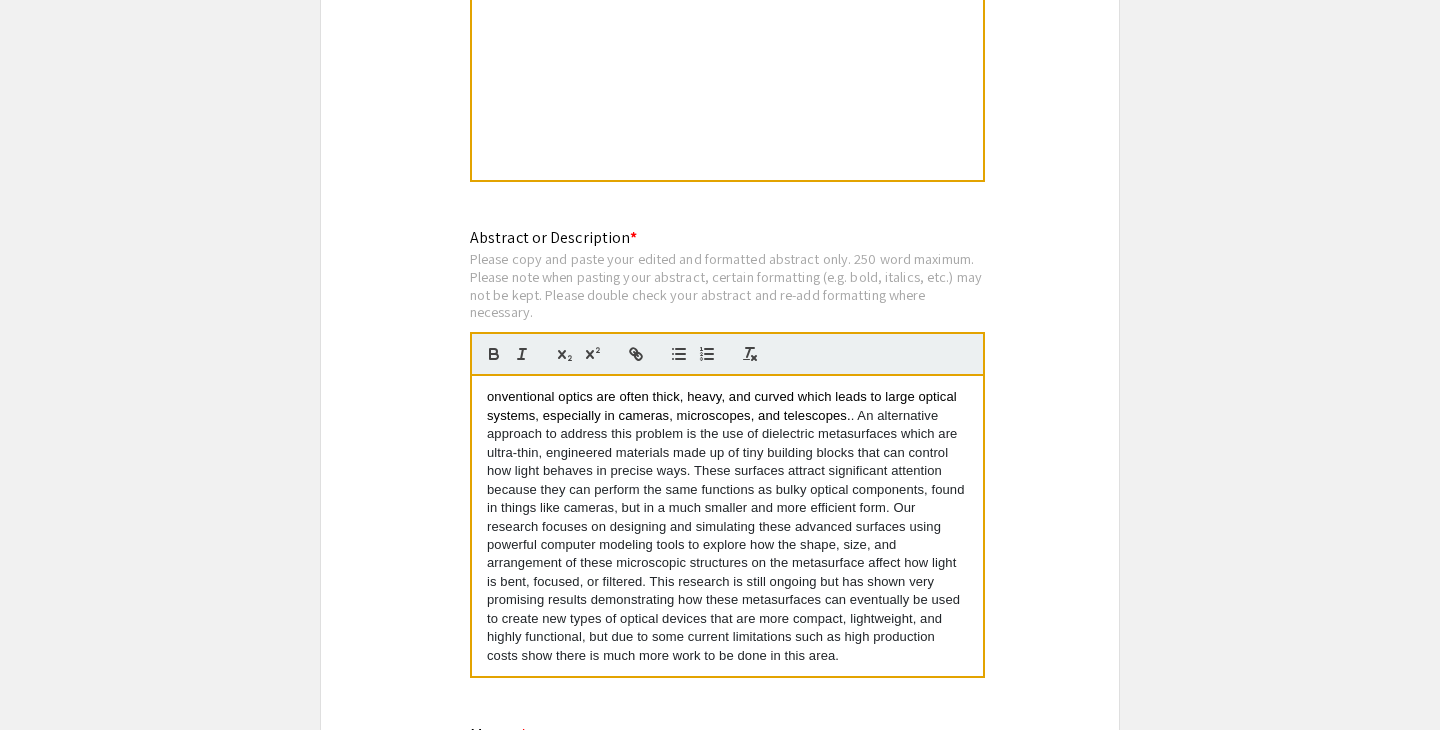 click on "onventional optics are often thick, heavy, and curved which leads to large optical systems, especially in cameras, microscopes, and telescopes." at bounding box center [723, 405] 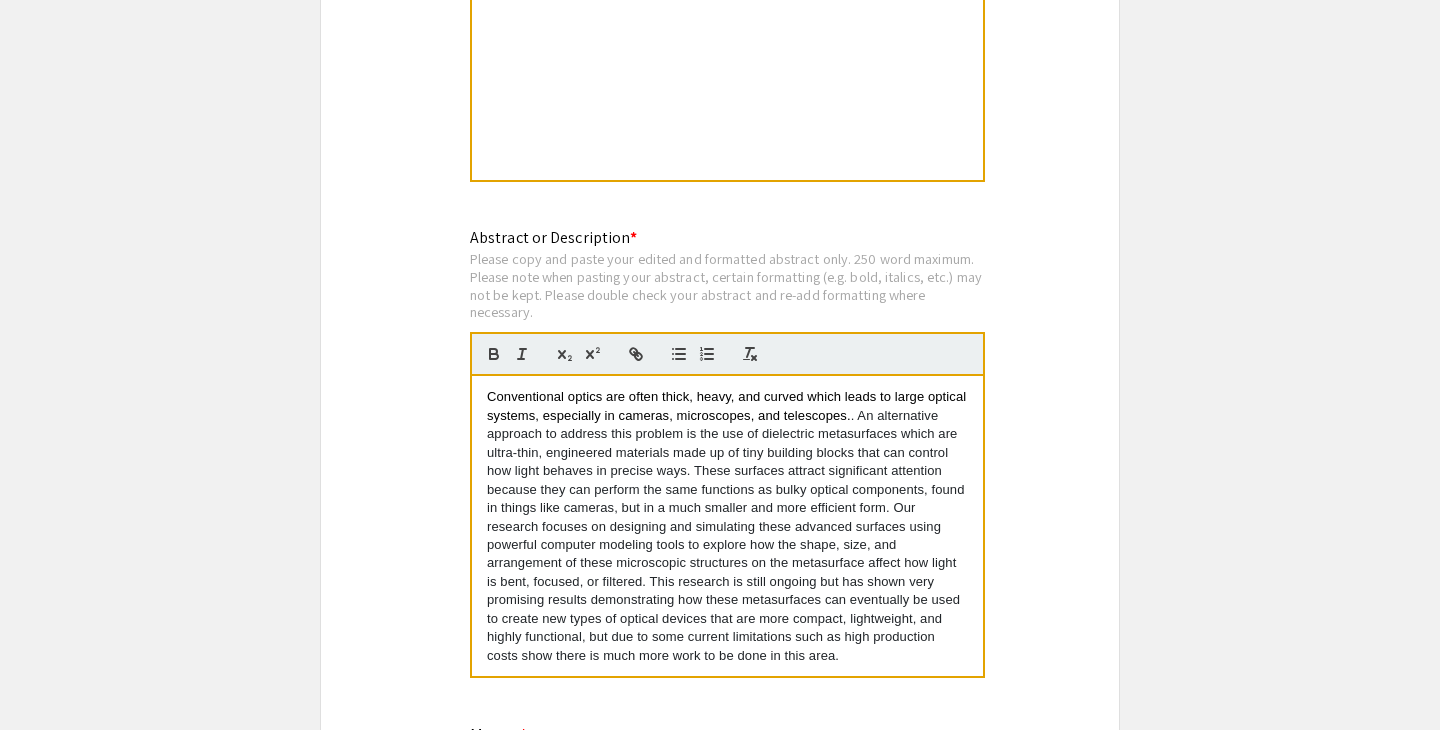 click on "Conventional optics are often thick, heavy, and curved which leads to large optical systems, especially in cameras, microscopes, and telescopes." at bounding box center [727, 526] 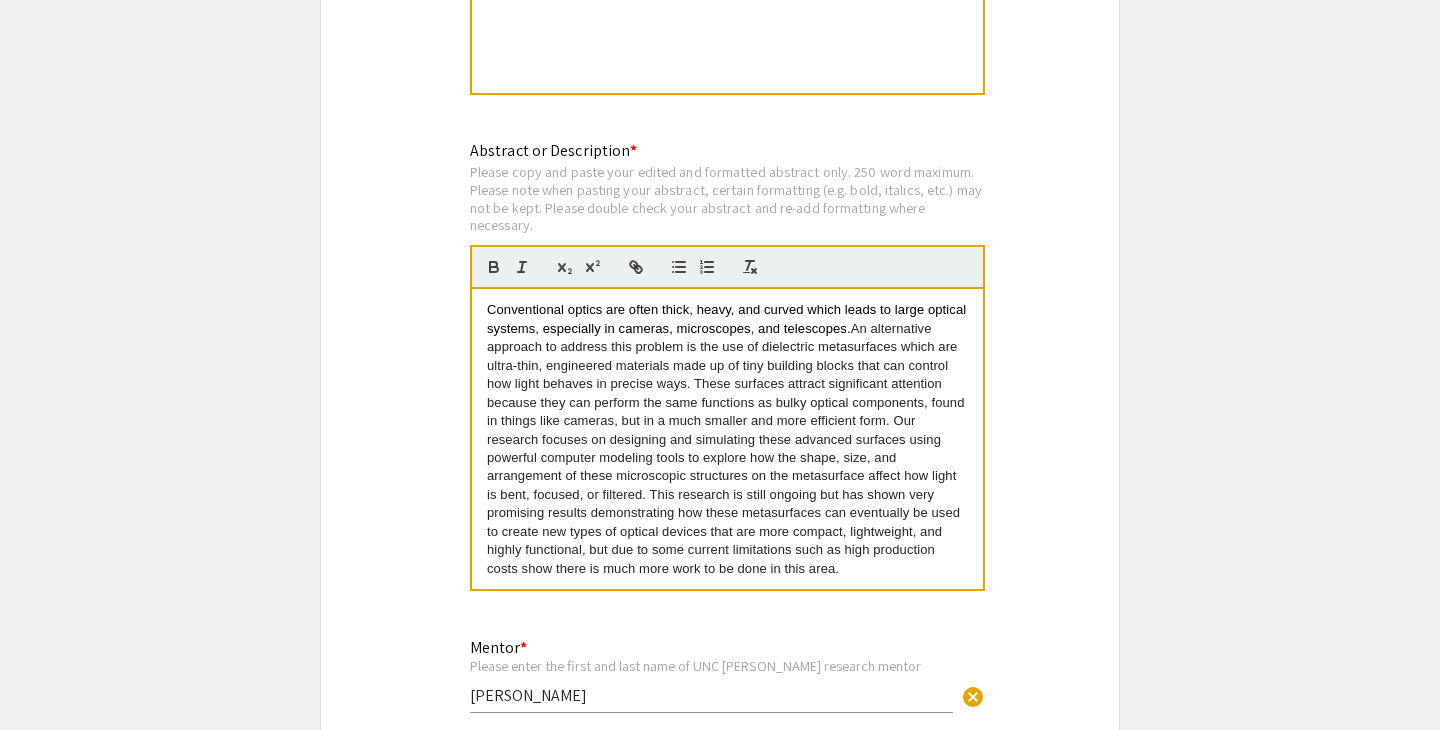 scroll, scrollTop: 1731, scrollLeft: 0, axis: vertical 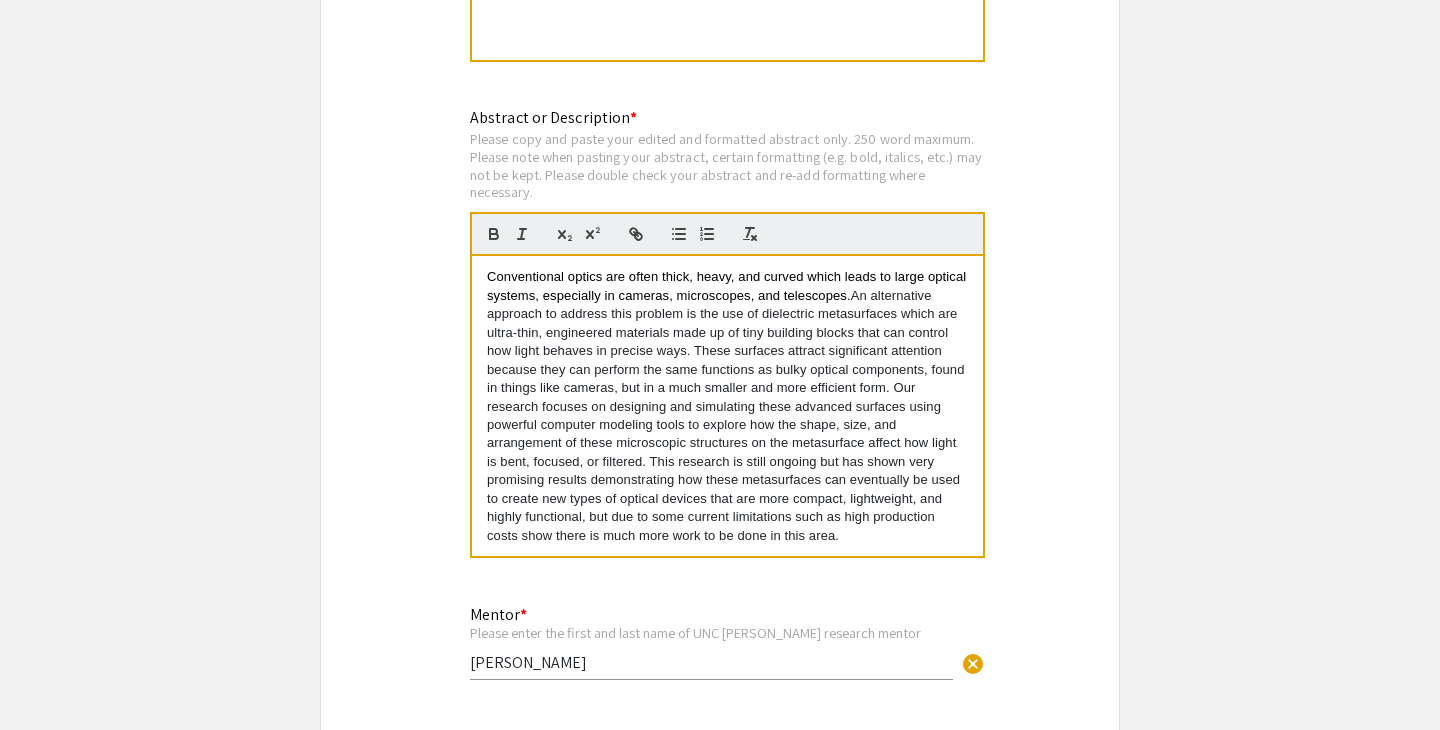 click on "Conventional optics are often thick, heavy, and curved which leads to large optical systems, especially in cameras, microscopes, and telescopes." at bounding box center [727, 406] 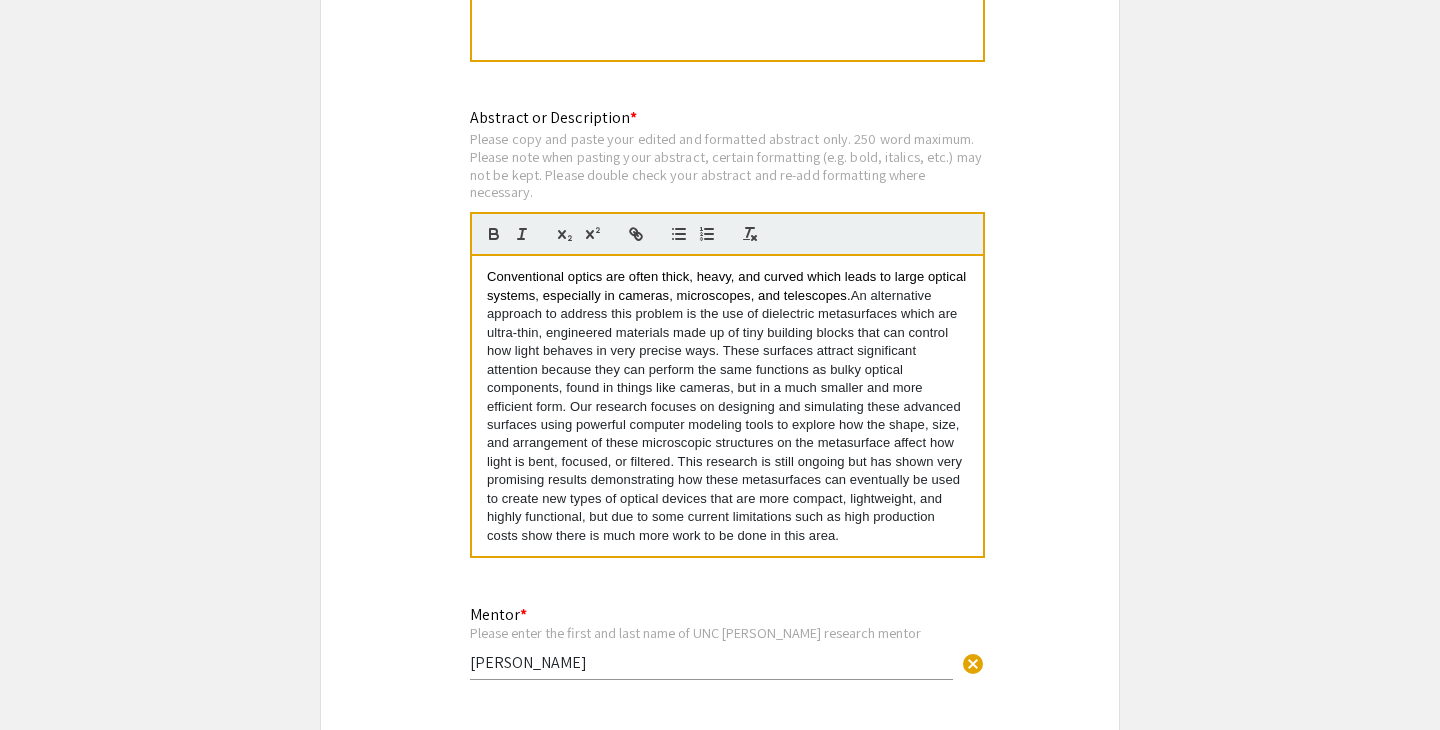 click on "Conventional optics are often thick, heavy, and curved which leads to large optical systems, especially in cameras, microscopes, and telescopes." at bounding box center [727, 406] 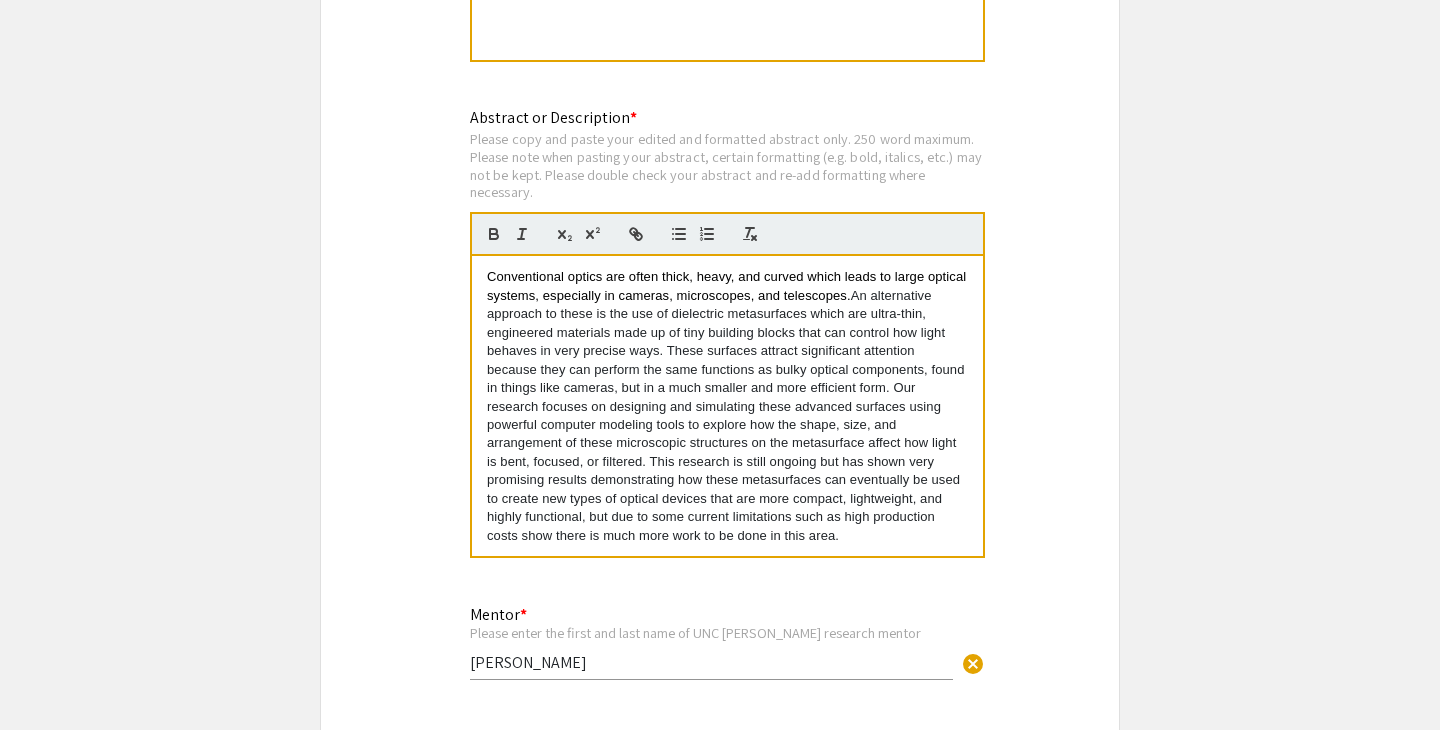 click on "Conventional optics are often thick, heavy, and curved which leads to large optical systems, especially in cameras, microscopes, and telescopes." at bounding box center [727, 406] 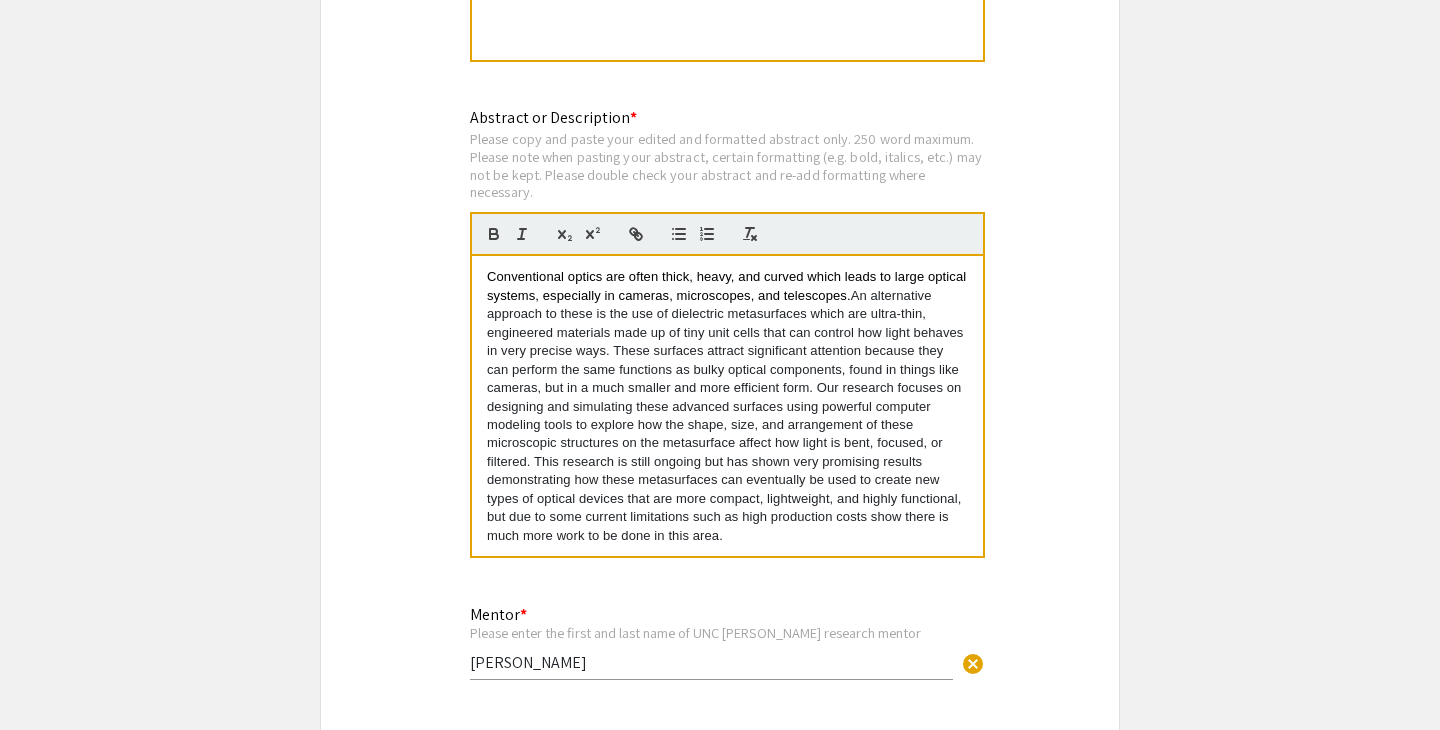 click on "Conventional optics are often thick, heavy, and curved which leads to large optical systems, especially in cameras, microscopes, and telescopes." at bounding box center (727, 406) 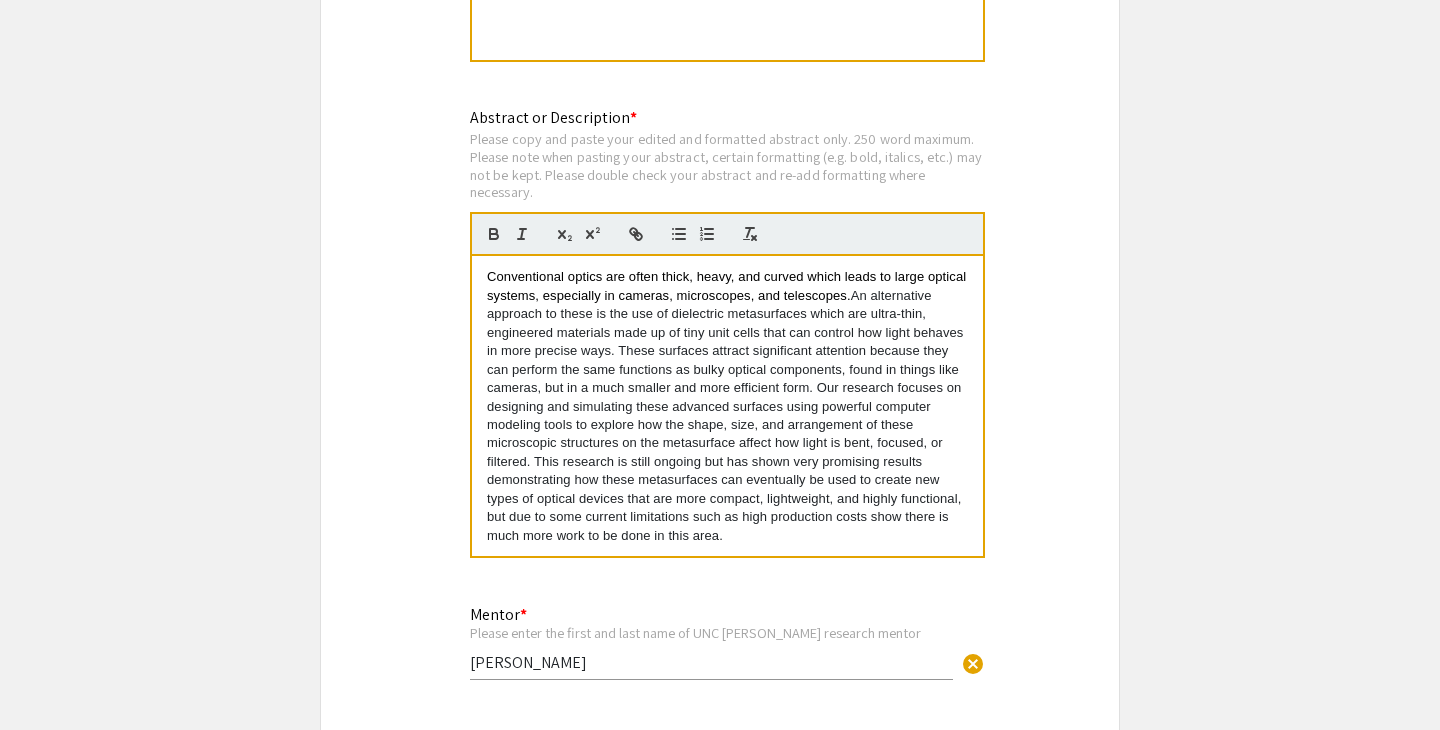 drag, startPoint x: 842, startPoint y: 373, endPoint x: 538, endPoint y: 392, distance: 304.59317 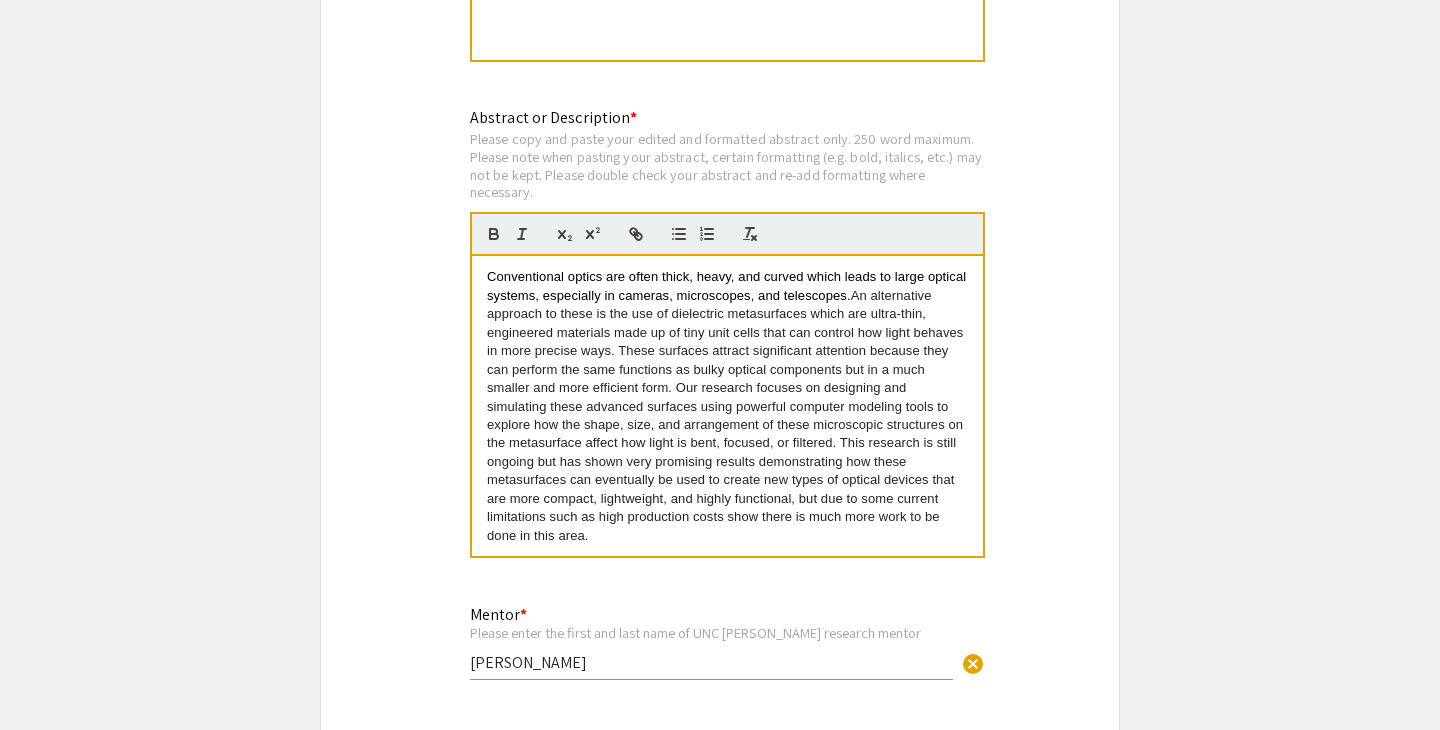 click on "Conventional optics are often thick, heavy, and curved which leads to large optical systems, especially in cameras, microscopes, and telescopes." at bounding box center [727, 406] 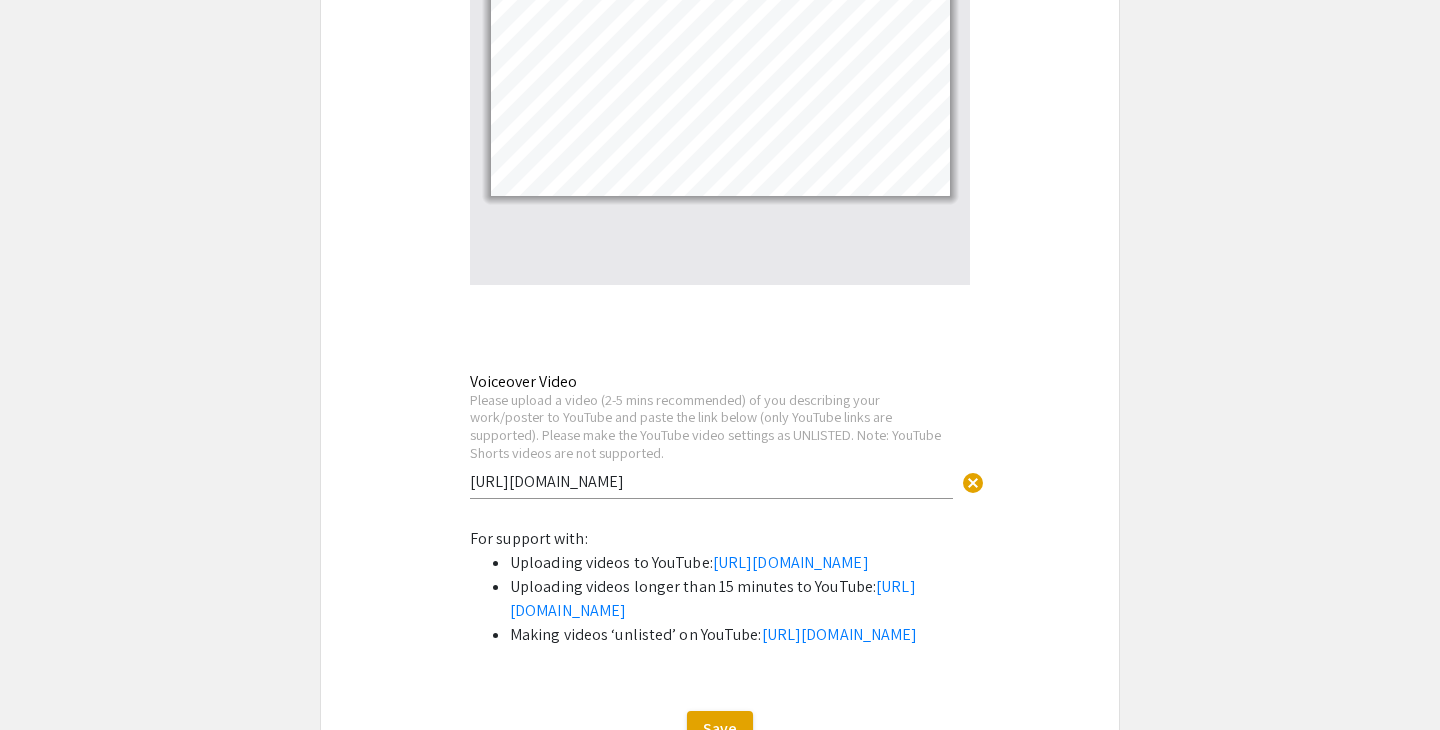 scroll, scrollTop: 4467, scrollLeft: 0, axis: vertical 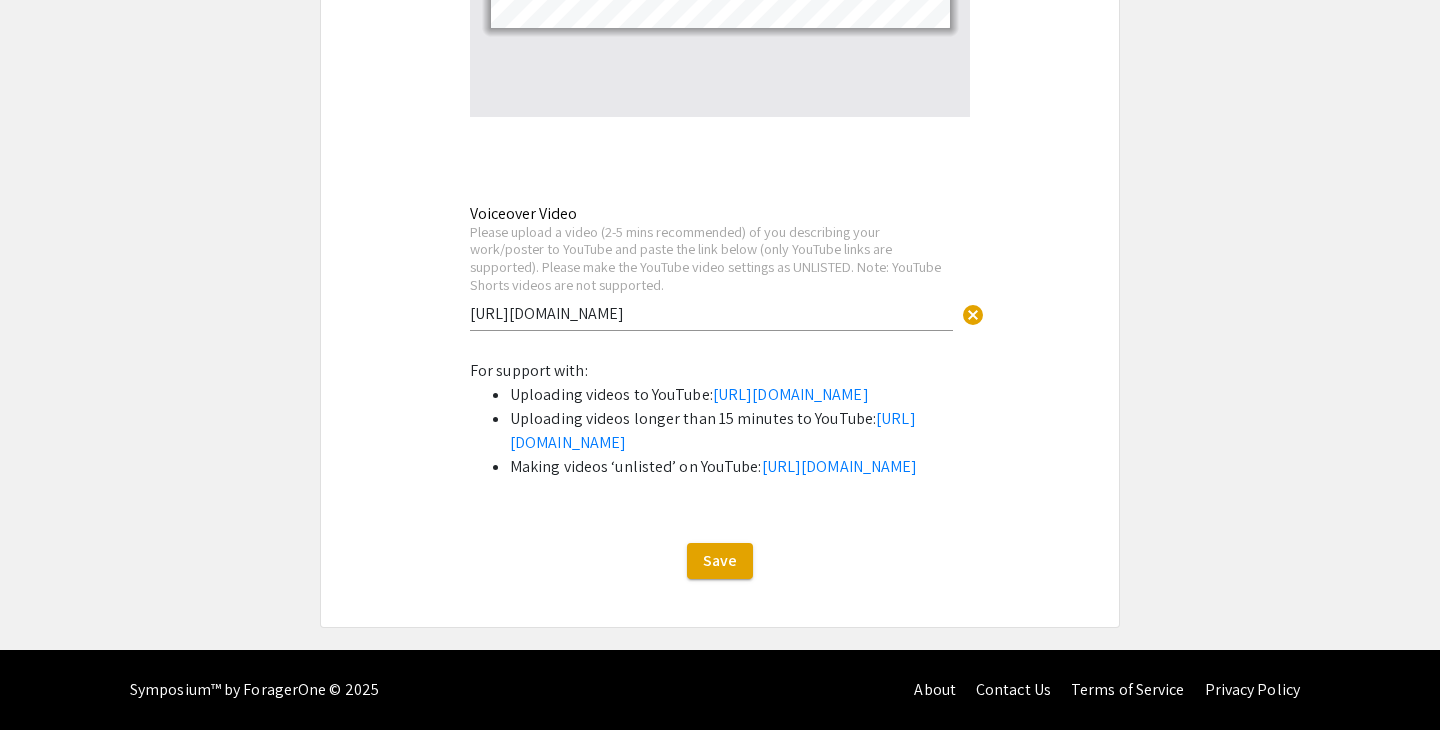 click on "[URL][DOMAIN_NAME]" at bounding box center (711, 313) 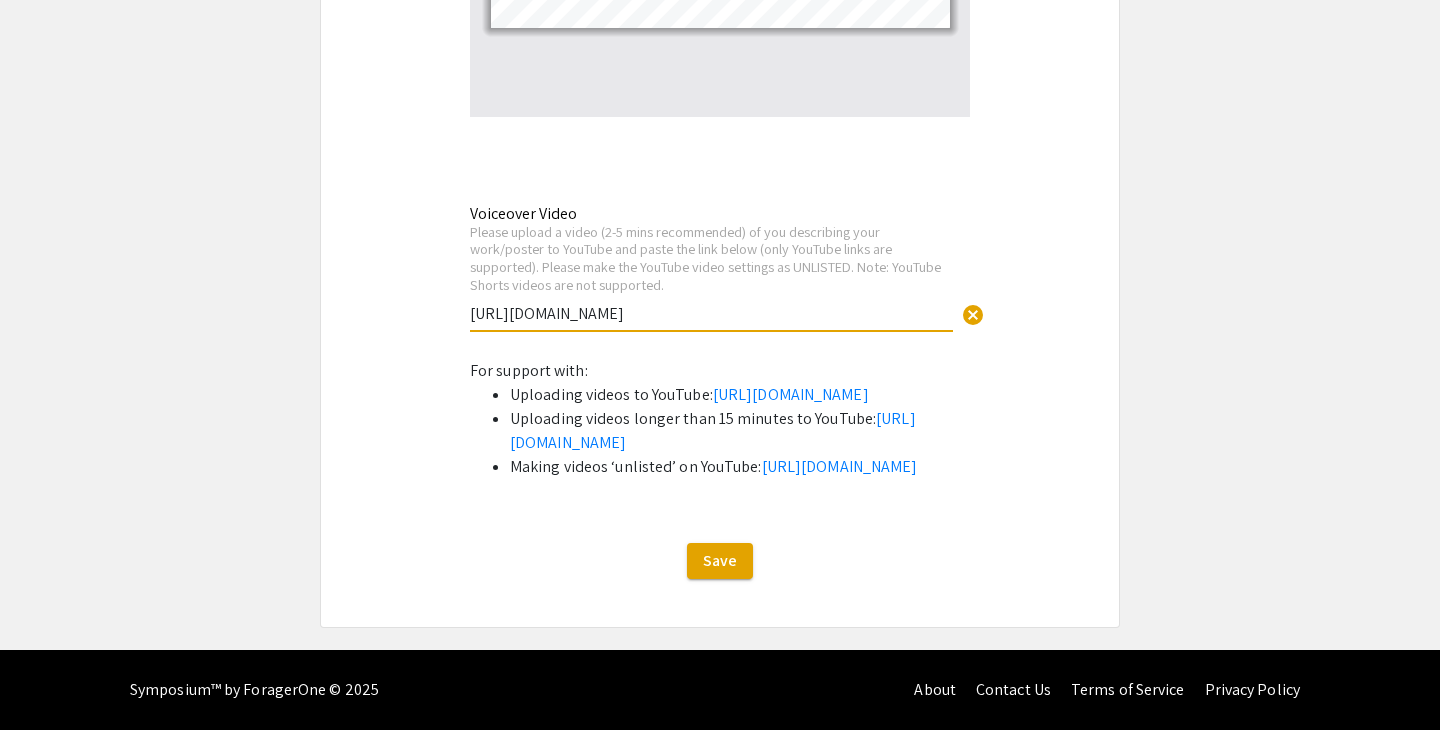 click on "[URL][DOMAIN_NAME]" at bounding box center (711, 313) 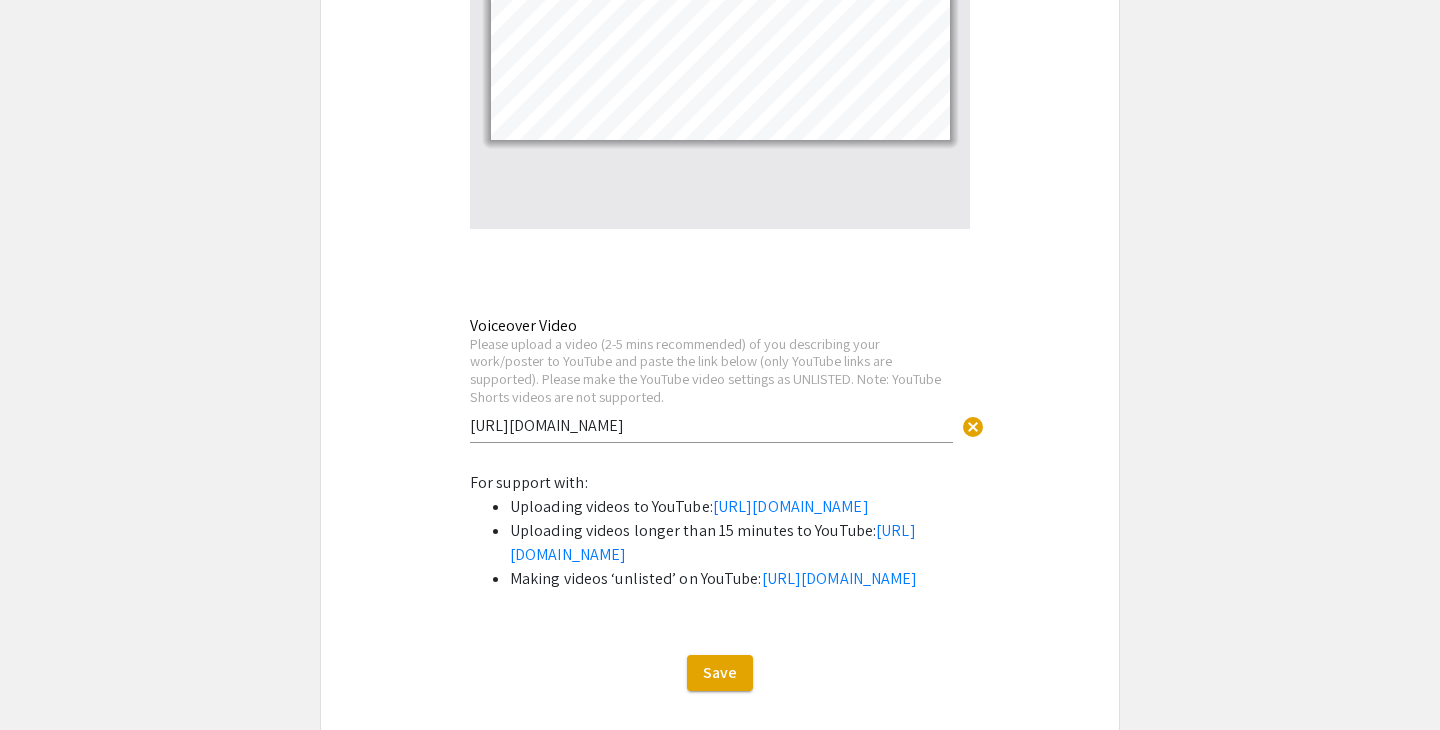 scroll, scrollTop: 4467, scrollLeft: 0, axis: vertical 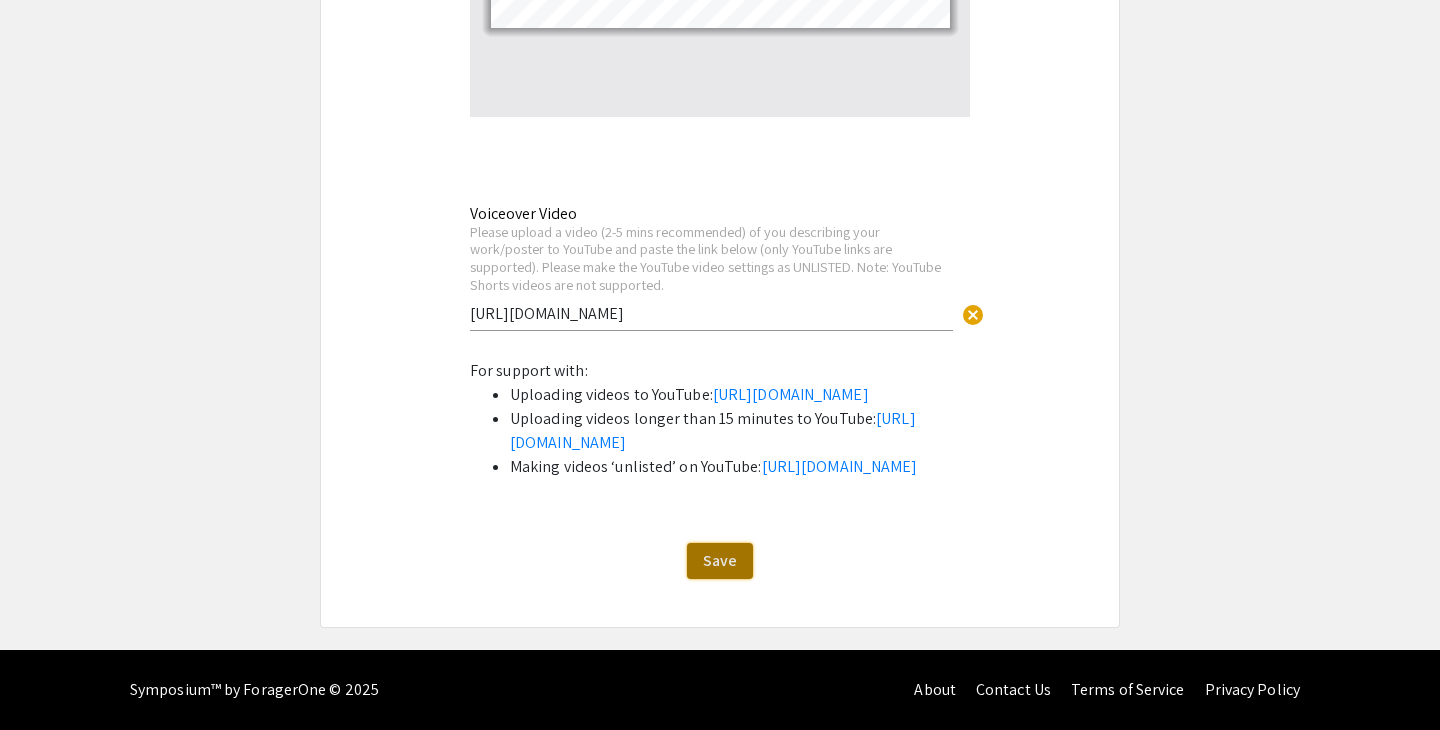 click on "Save" 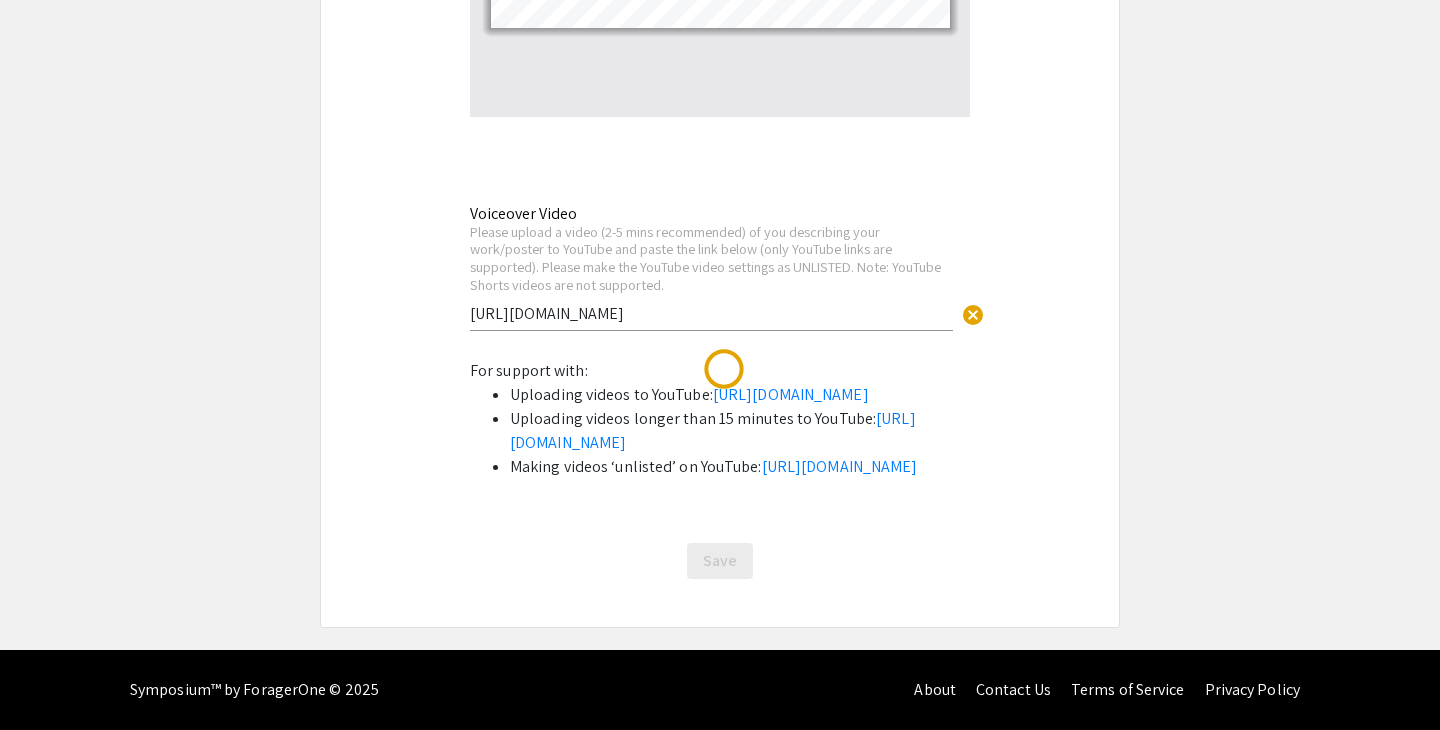 scroll, scrollTop: 0, scrollLeft: 0, axis: both 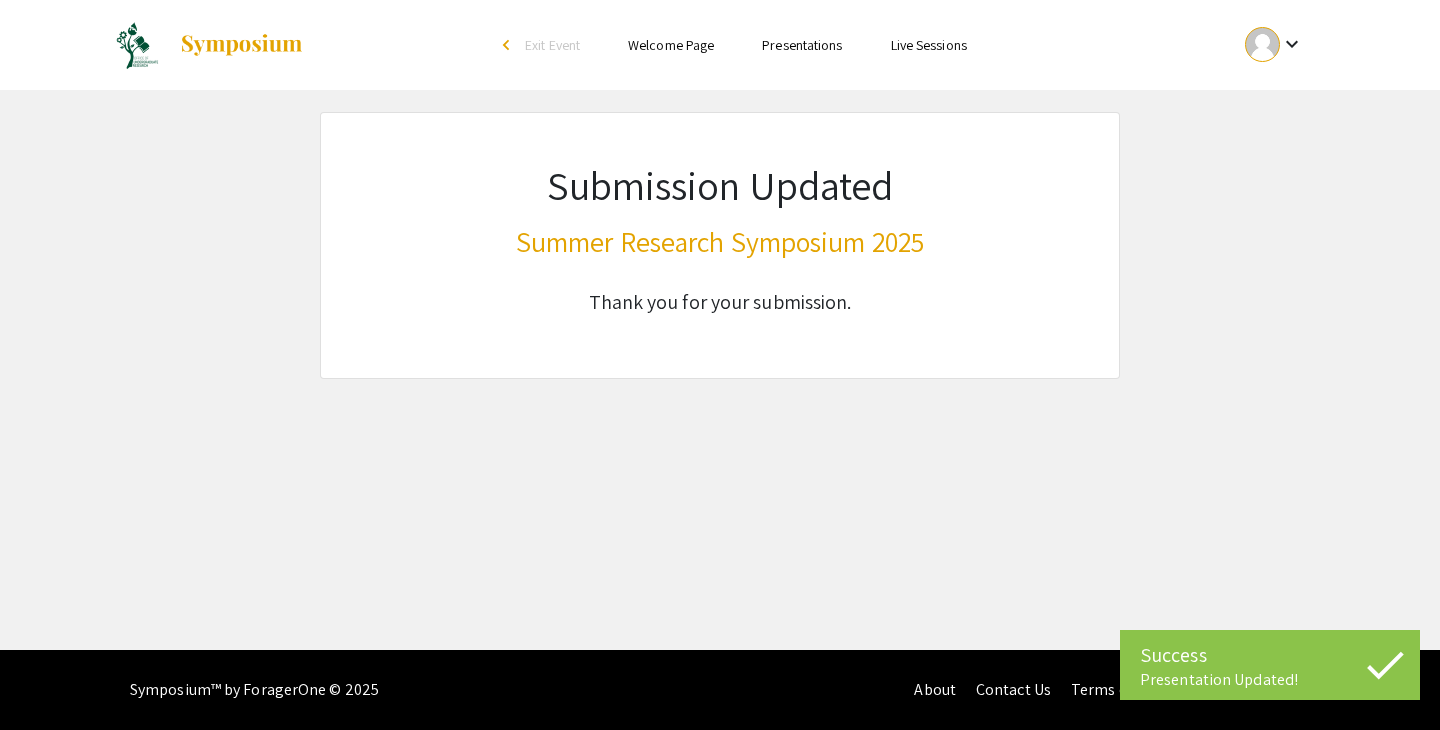 click on "keyboard_arrow_down" at bounding box center [1292, 44] 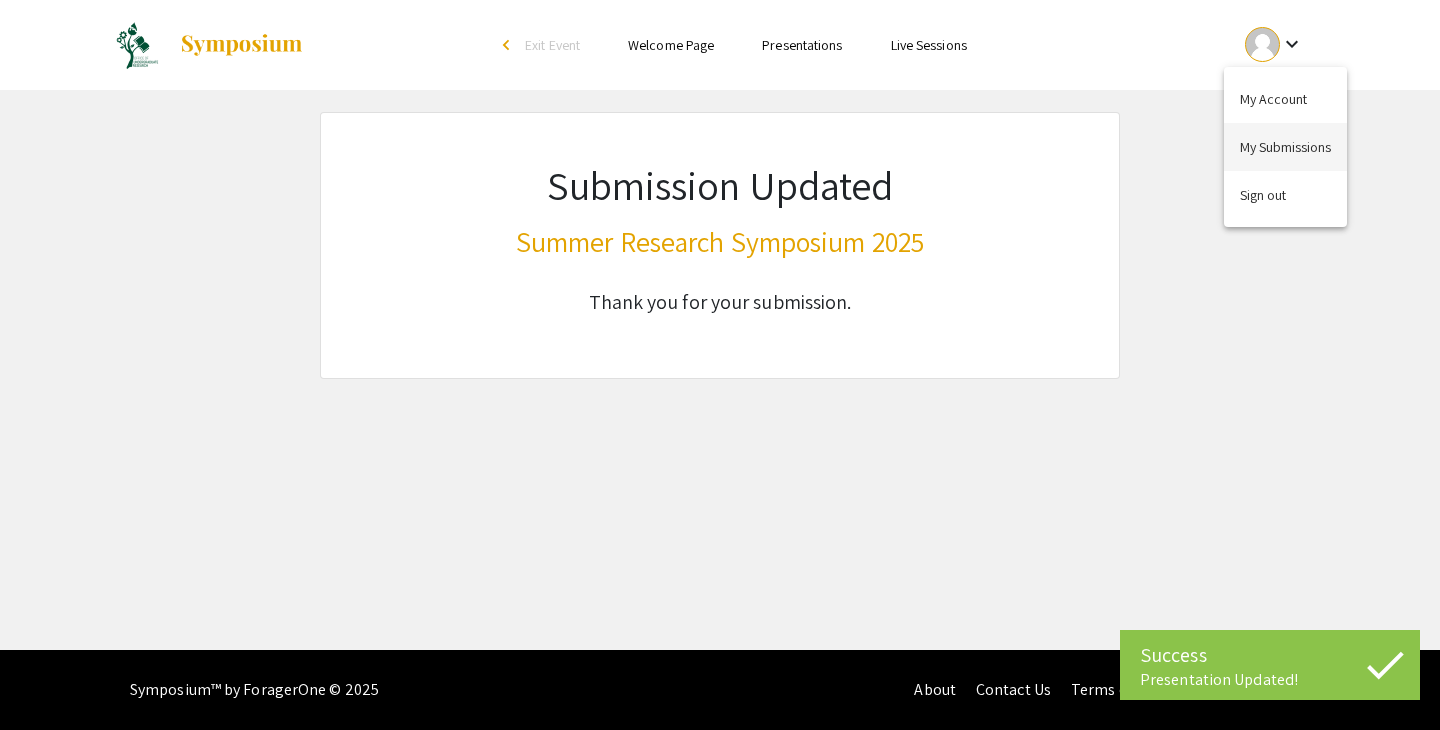 click on "My Submissions" at bounding box center [1285, 147] 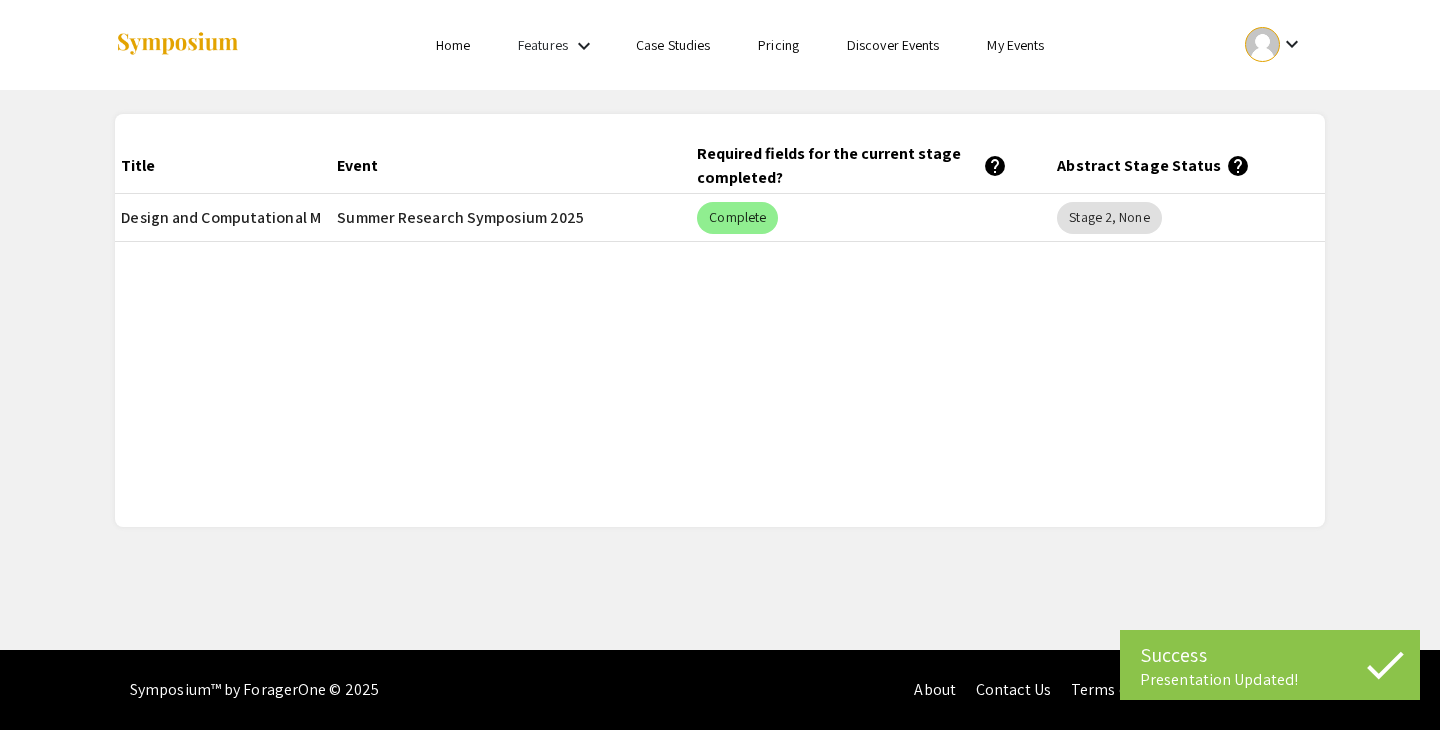scroll, scrollTop: 0, scrollLeft: 249, axis: horizontal 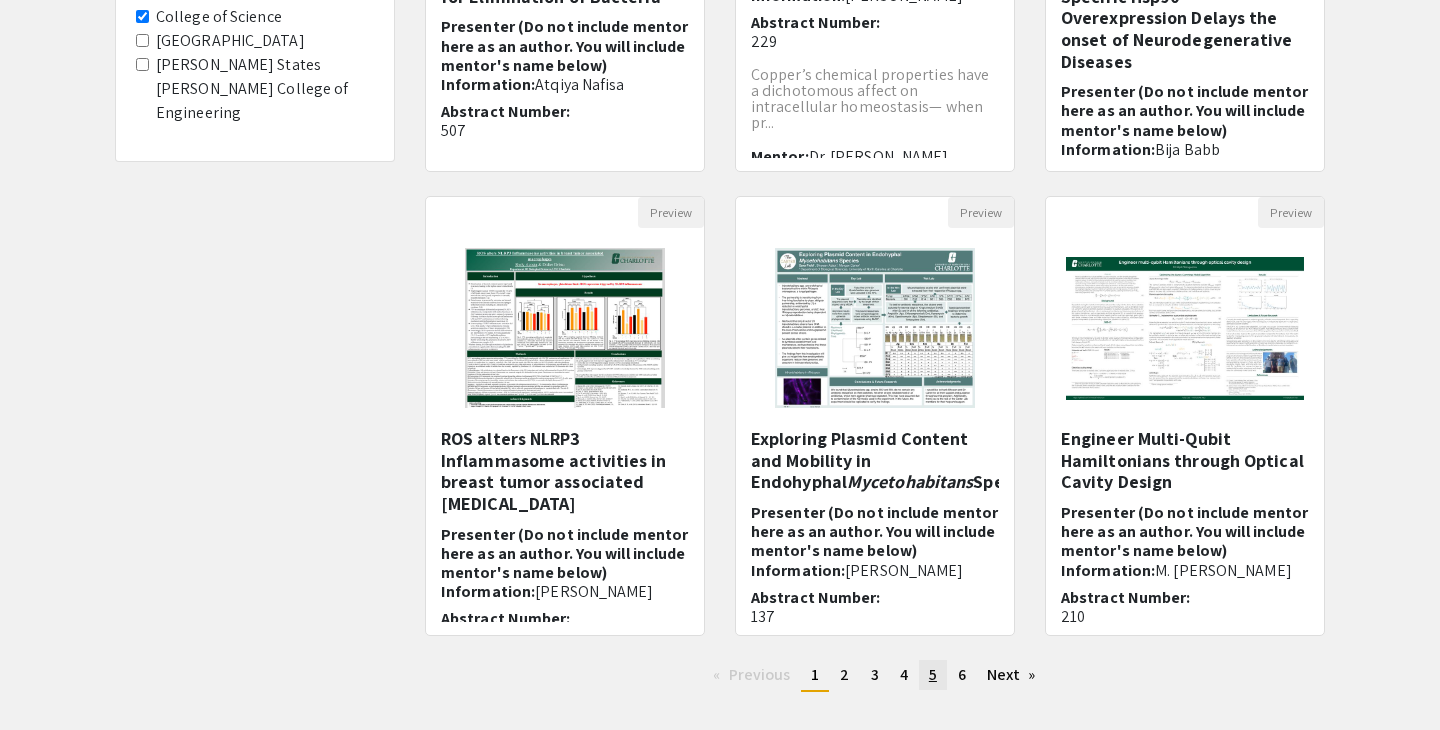 click on "5" 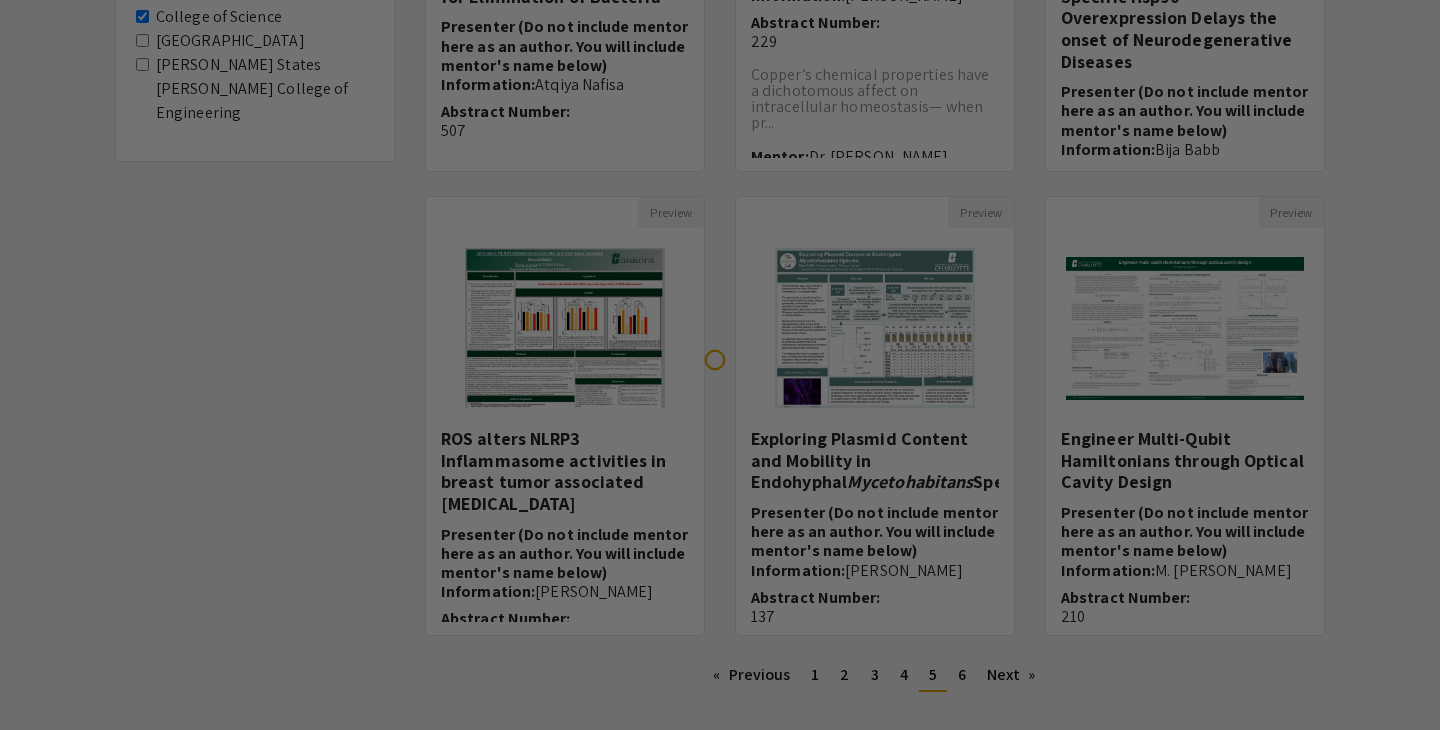 scroll, scrollTop: 0, scrollLeft: 0, axis: both 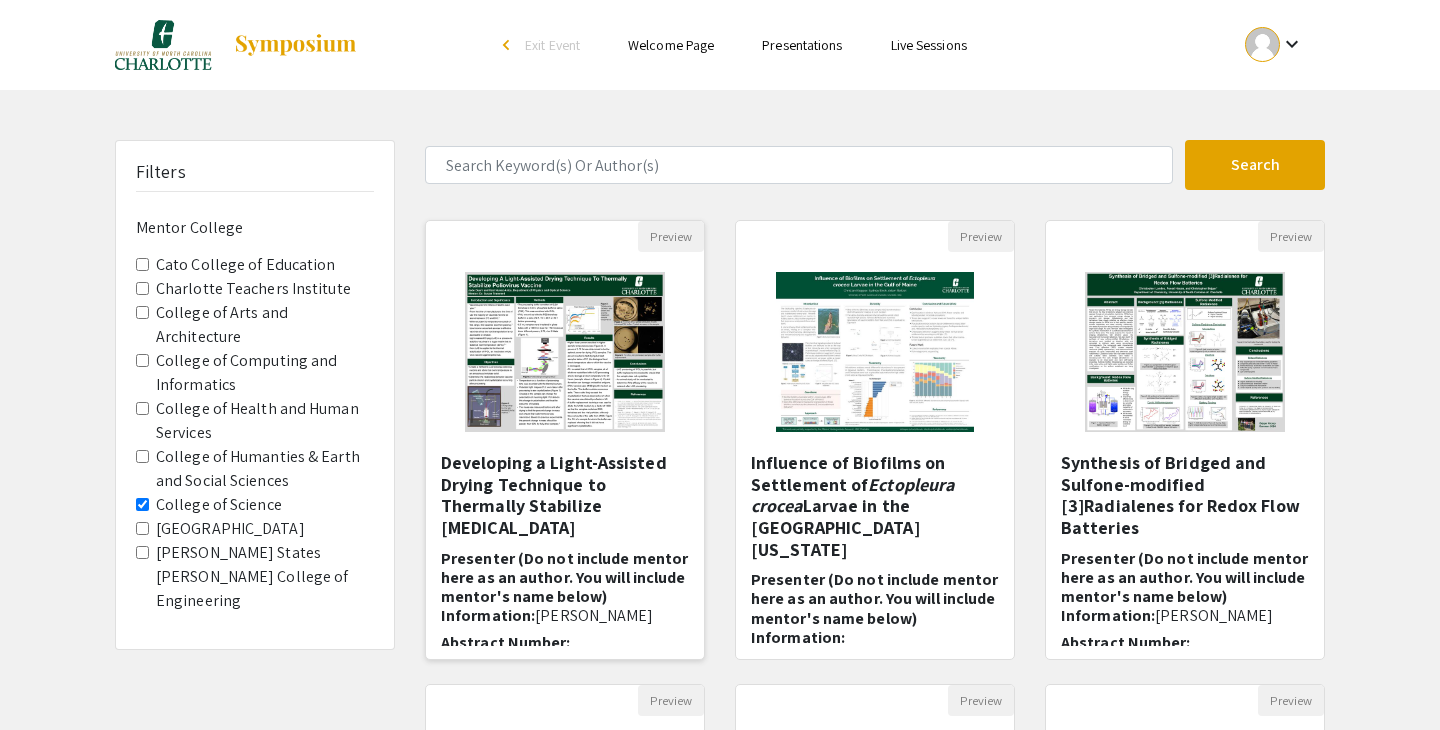 click on "Developing a Light-Assisted Drying Technique to Thermally Stabilize Poliovirus Vaccine" at bounding box center (565, 495) 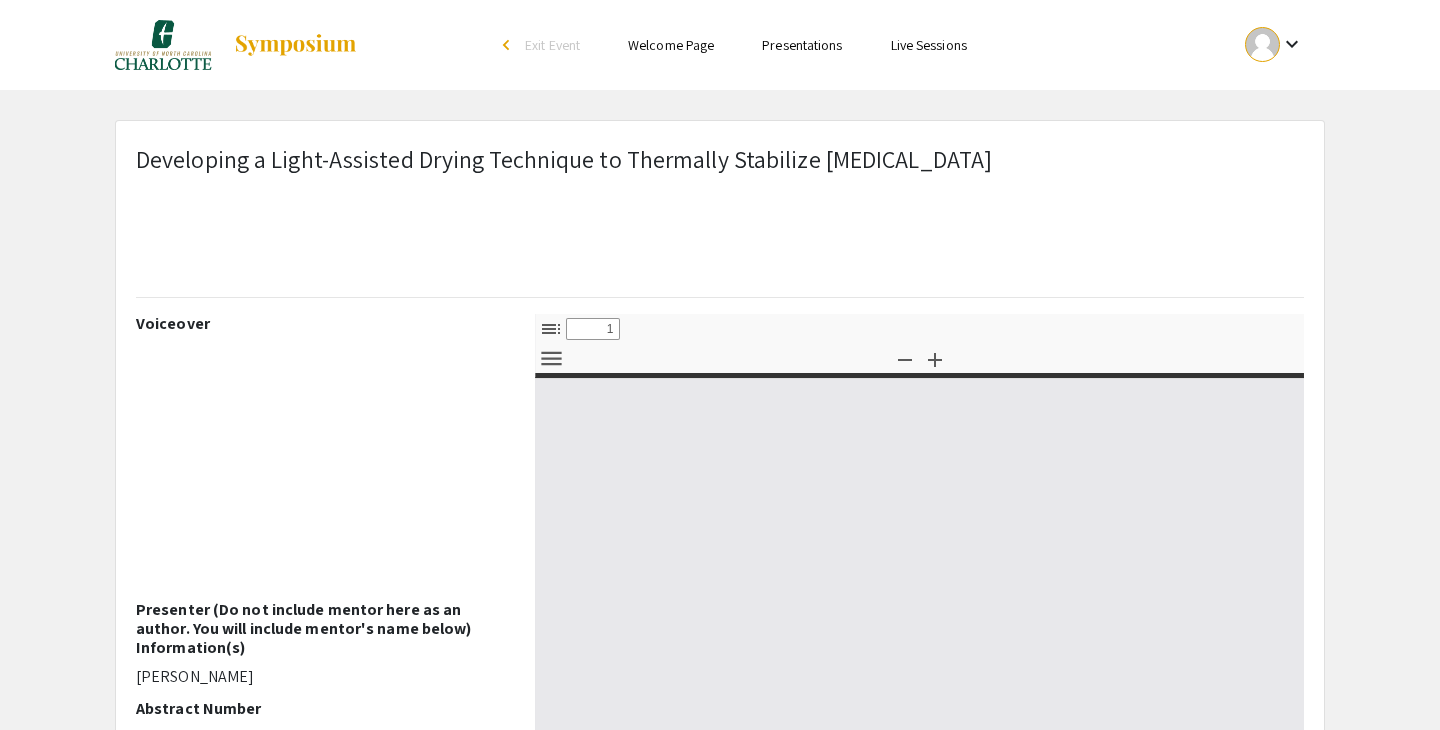 select on "custom" 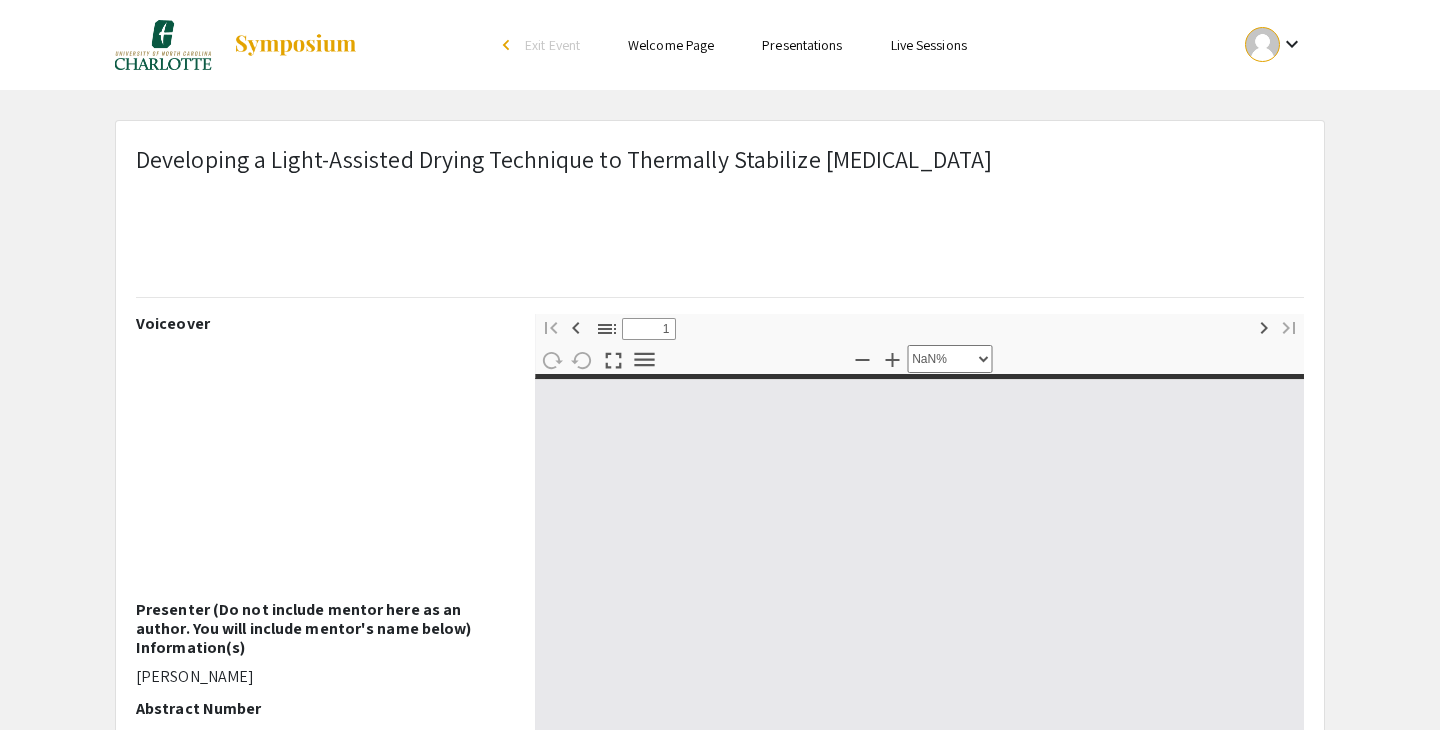 type on "0" 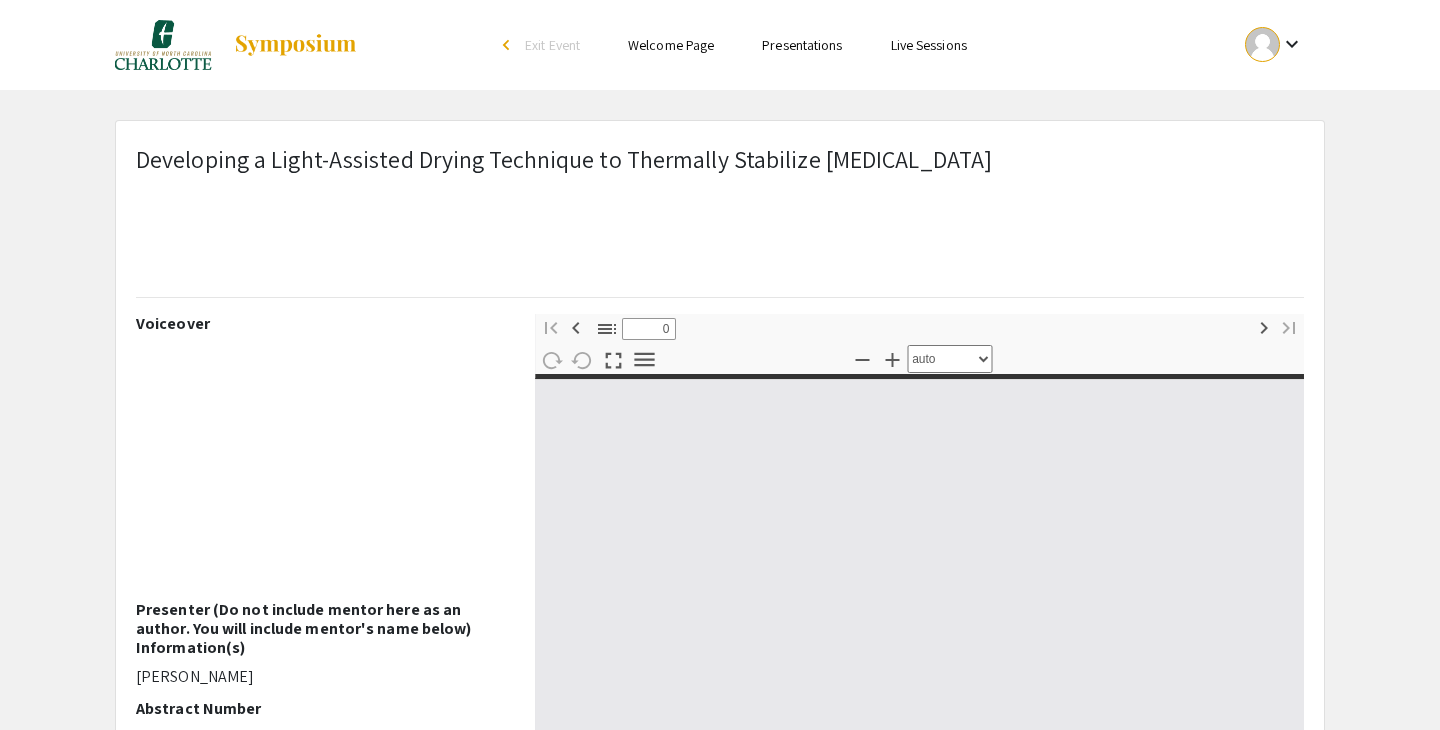 select on "custom" 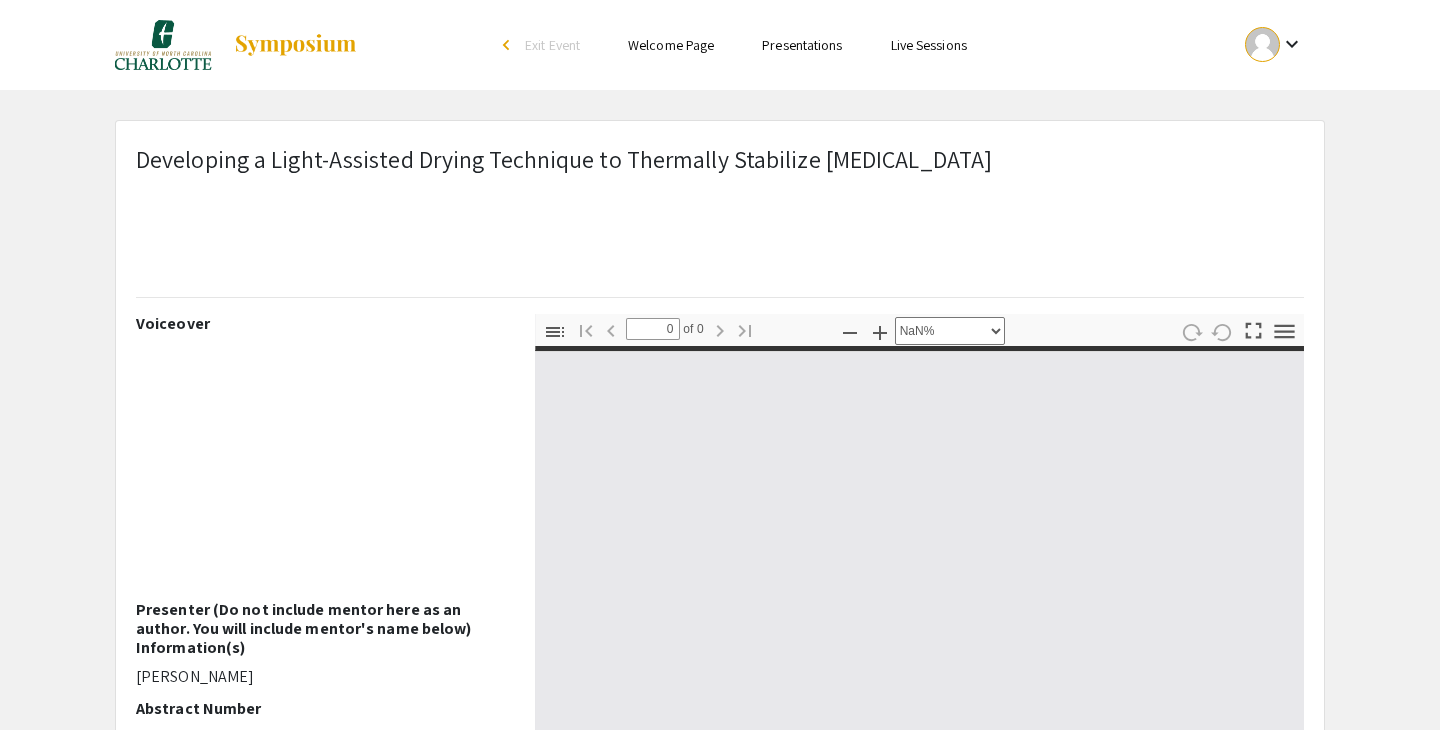 type on "1" 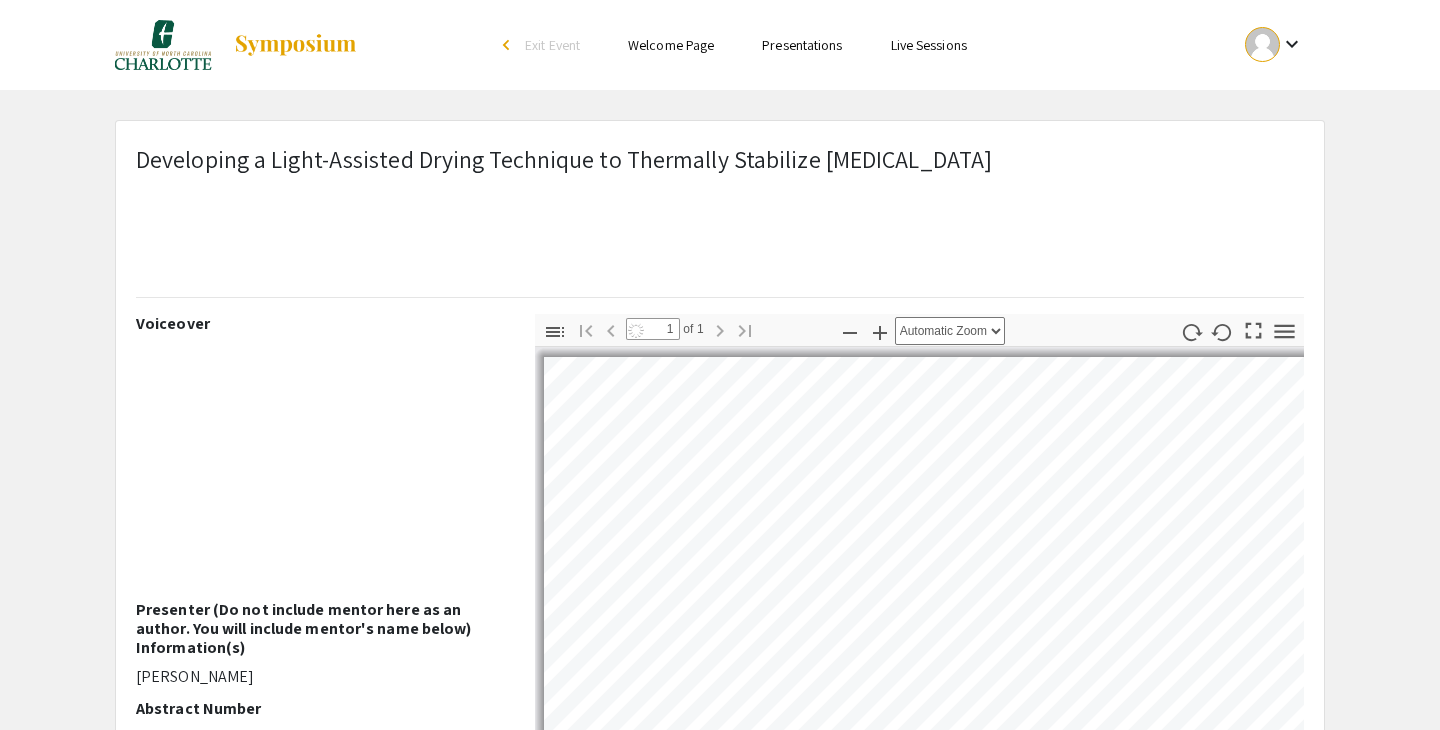 select on "auto" 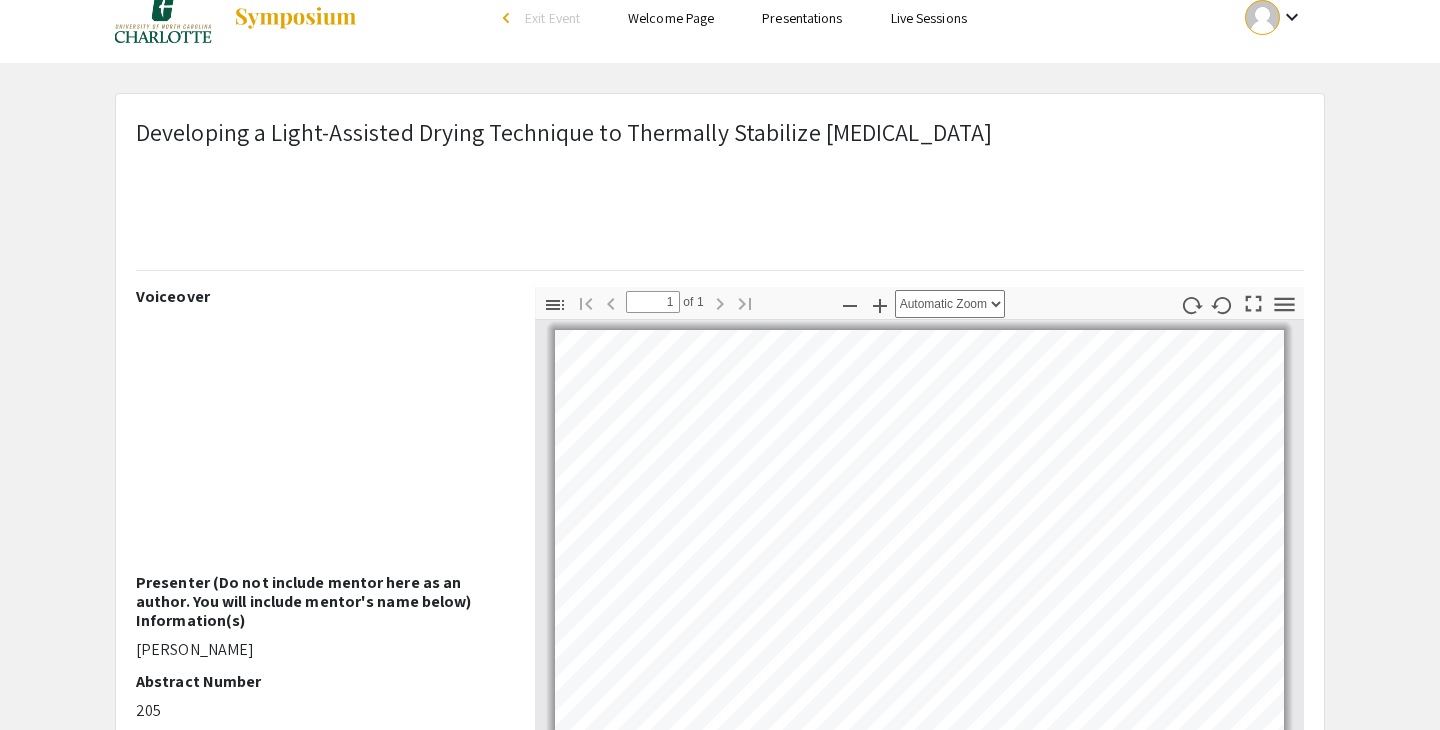 scroll, scrollTop: 0, scrollLeft: 0, axis: both 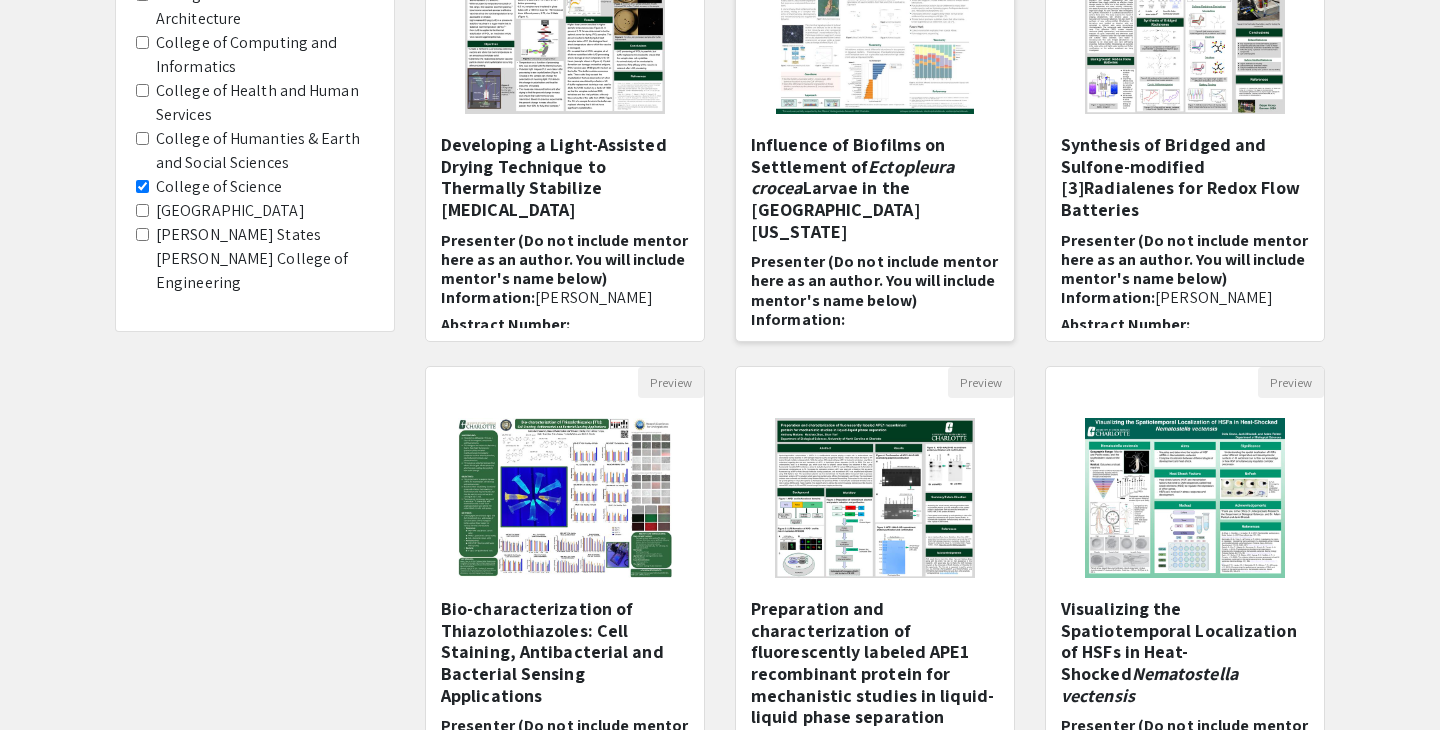 click on "Influence of Biofilms on Settlement of  Ectopleura crocea  Larvae in the Gulf of Maine" at bounding box center [875, 188] 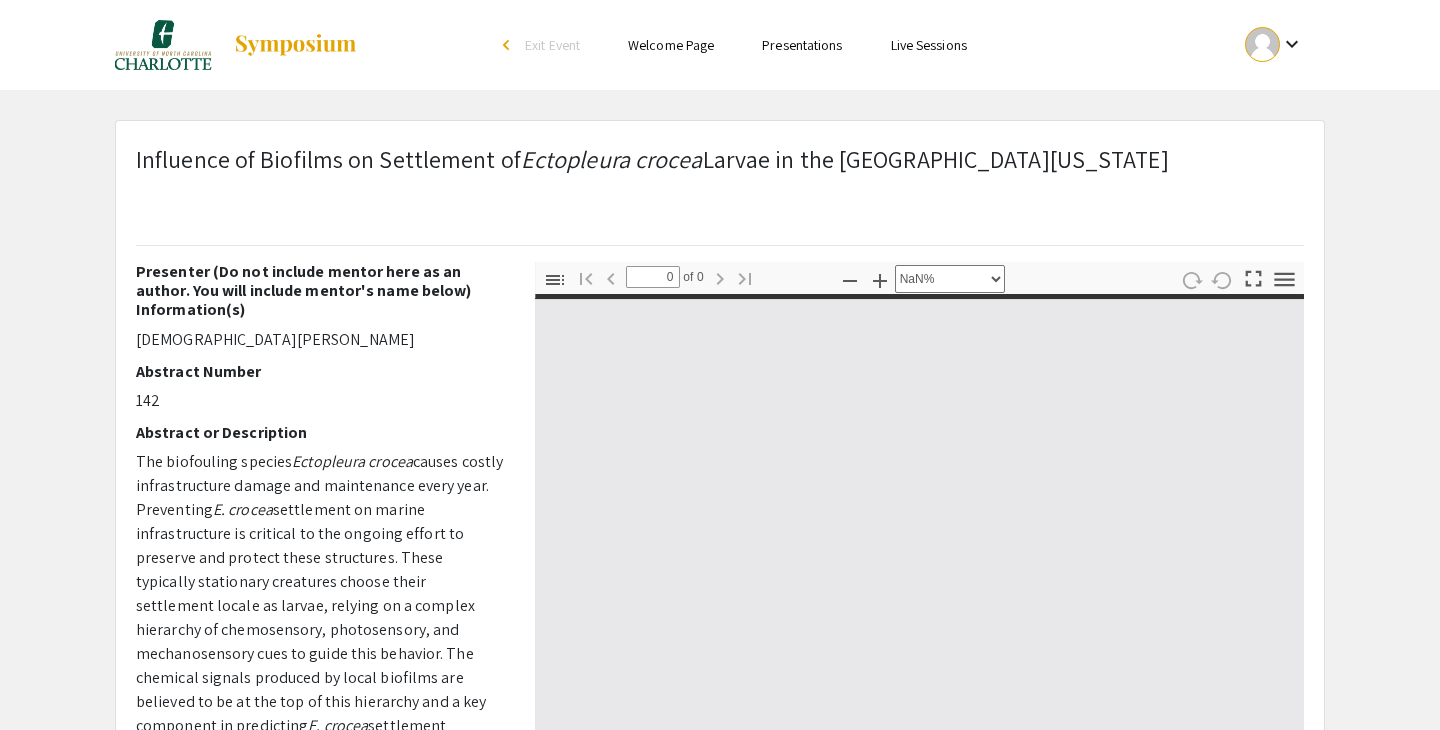 select on "auto" 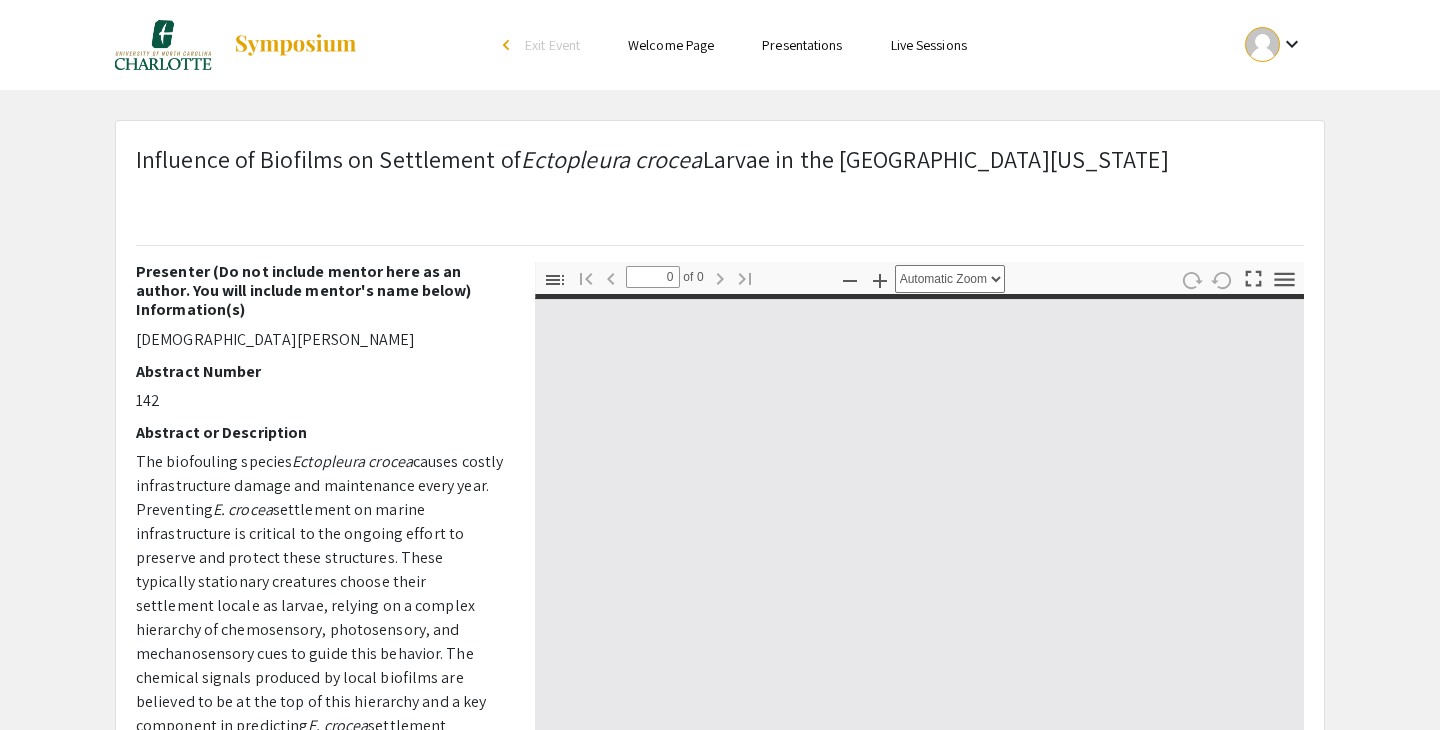type on "1" 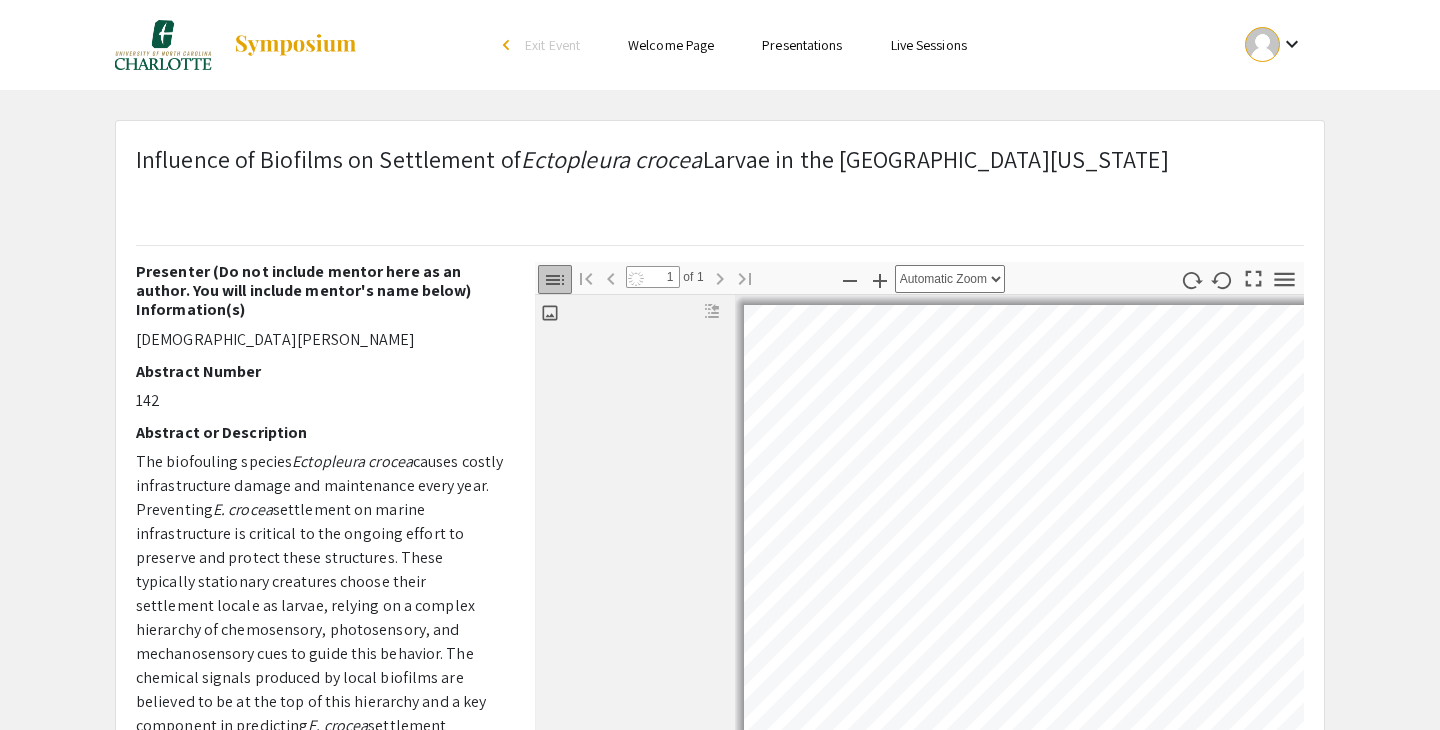 select on "auto" 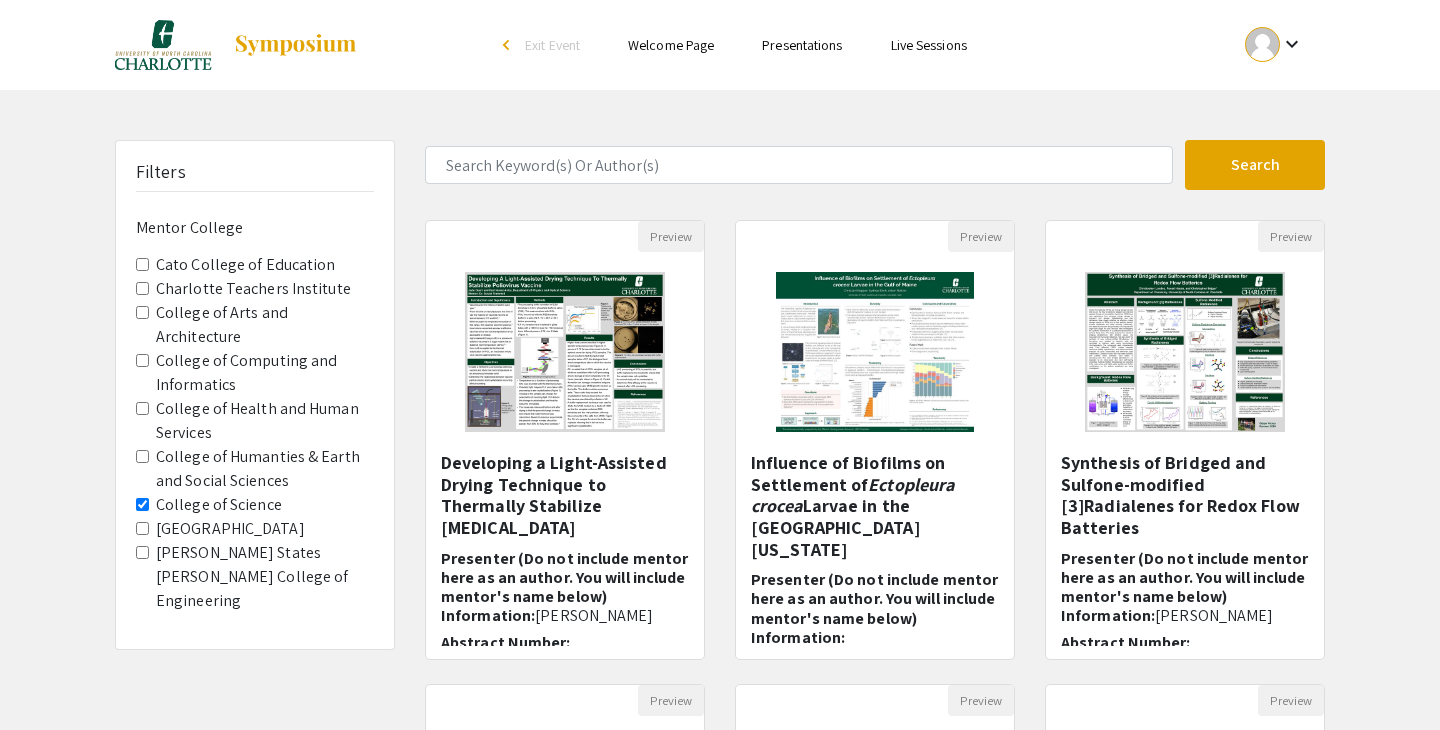scroll, scrollTop: 318, scrollLeft: 0, axis: vertical 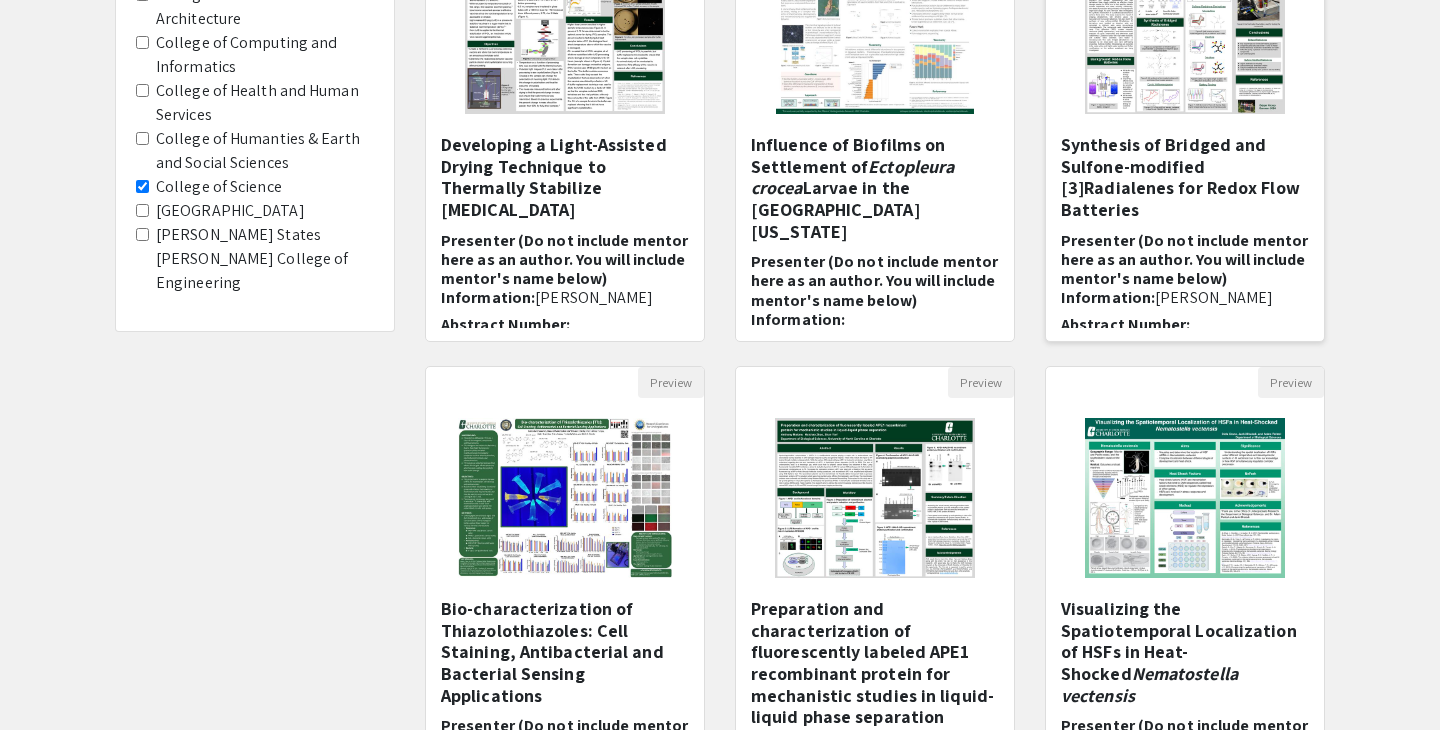 click on "Synthesis of Bridged and Sulfone-modified [3]Radialenes for Redox Flow Batteries" at bounding box center [1185, 177] 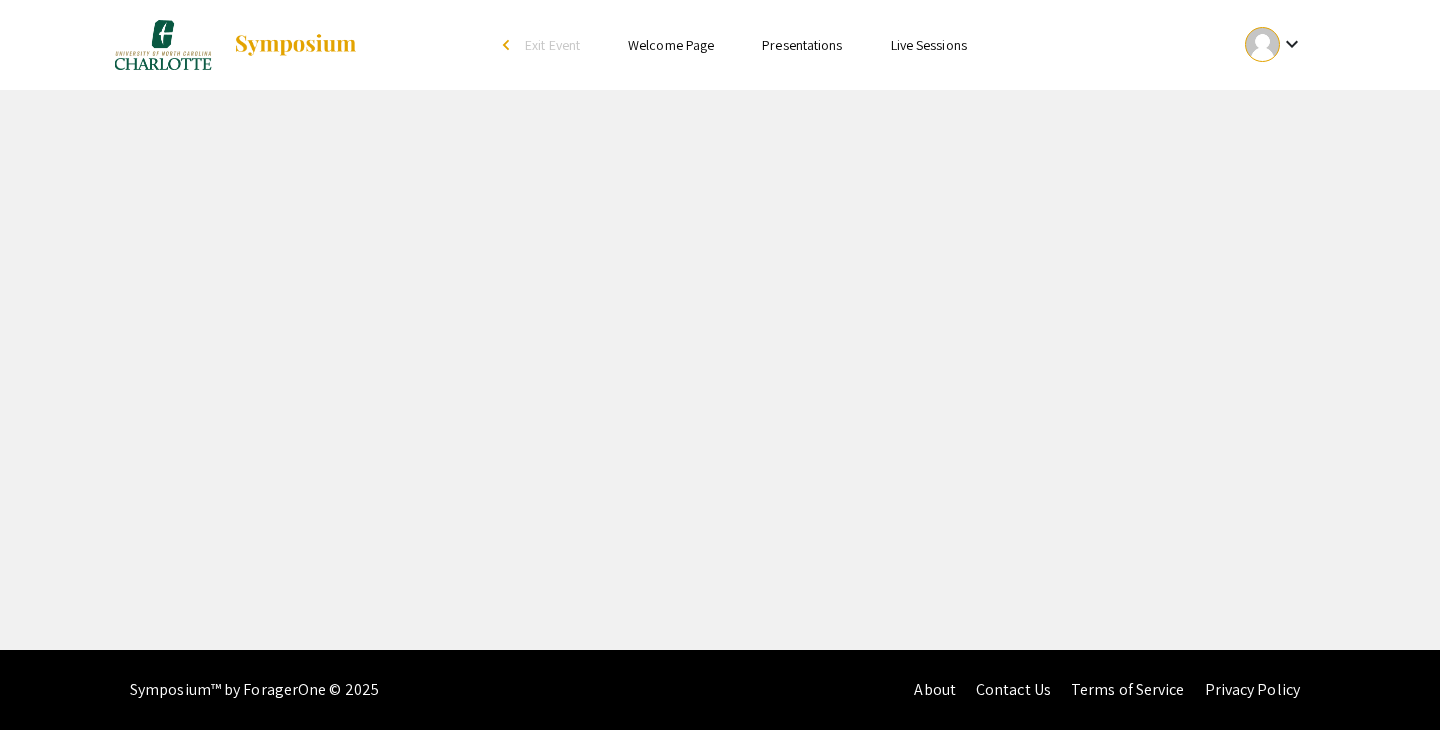 scroll, scrollTop: 0, scrollLeft: 0, axis: both 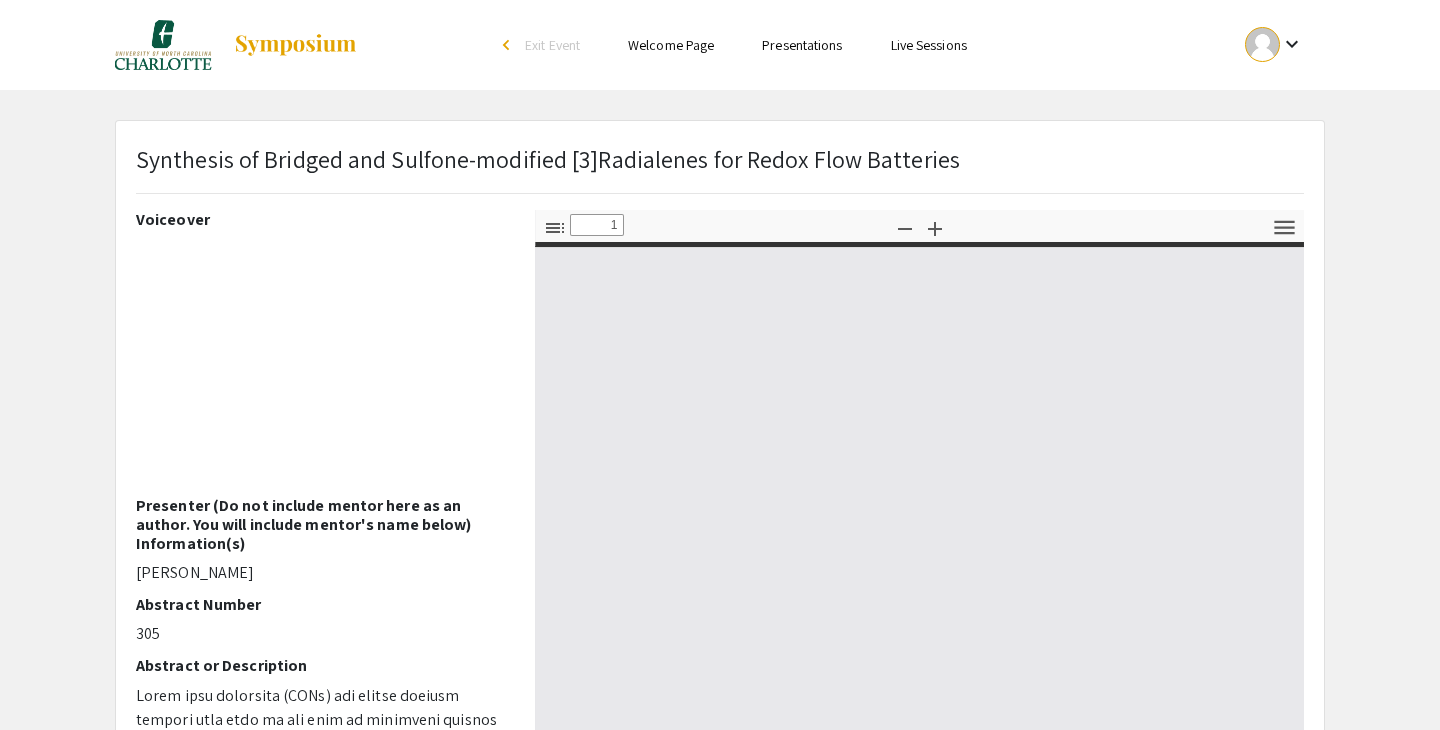 type on "0" 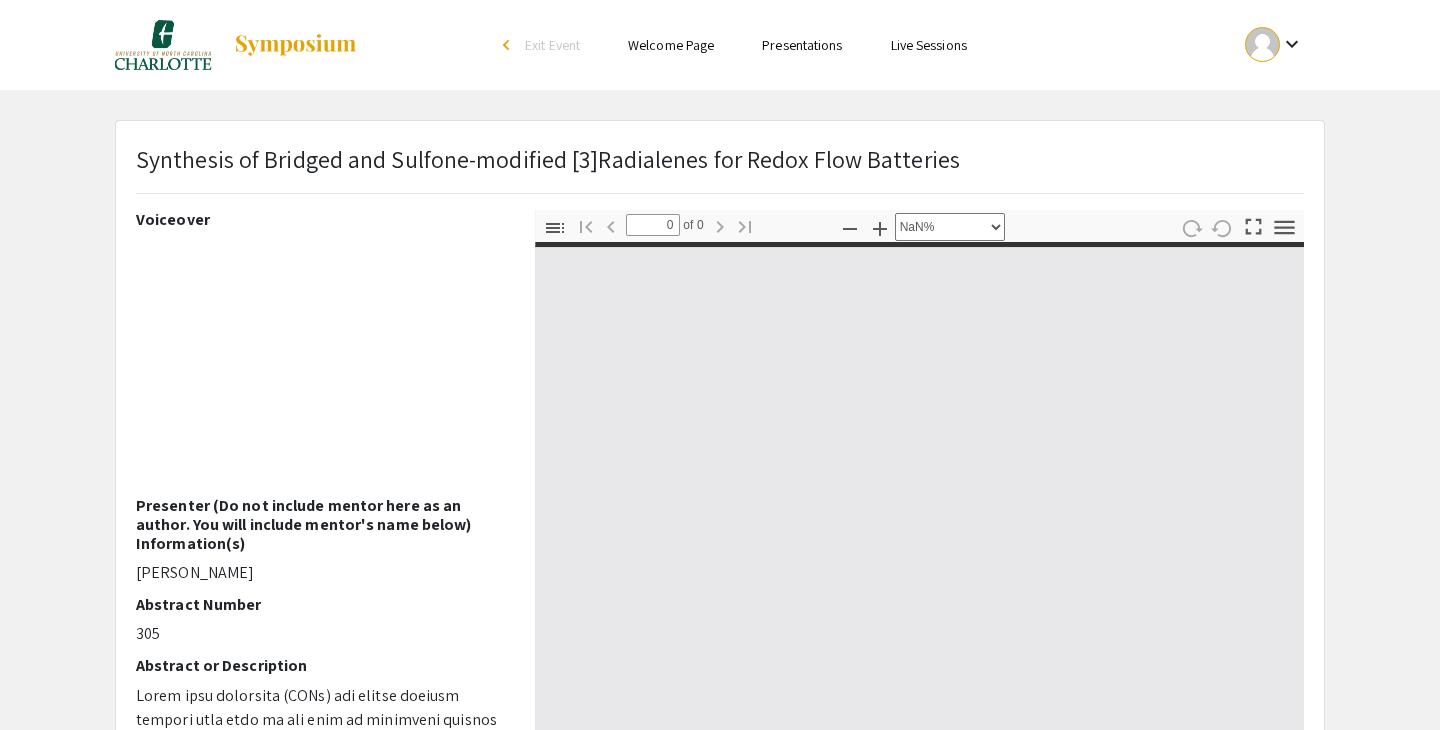 select on "auto" 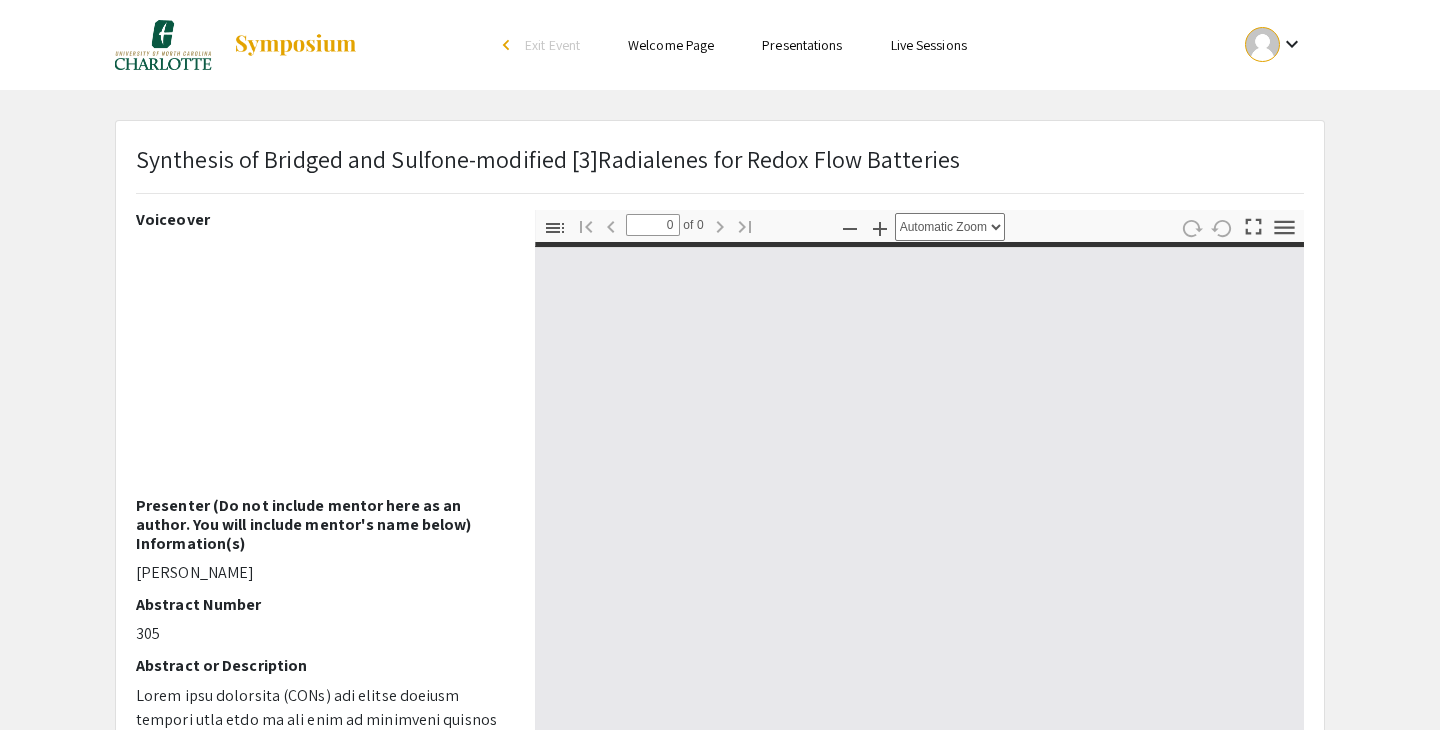 type on "1" 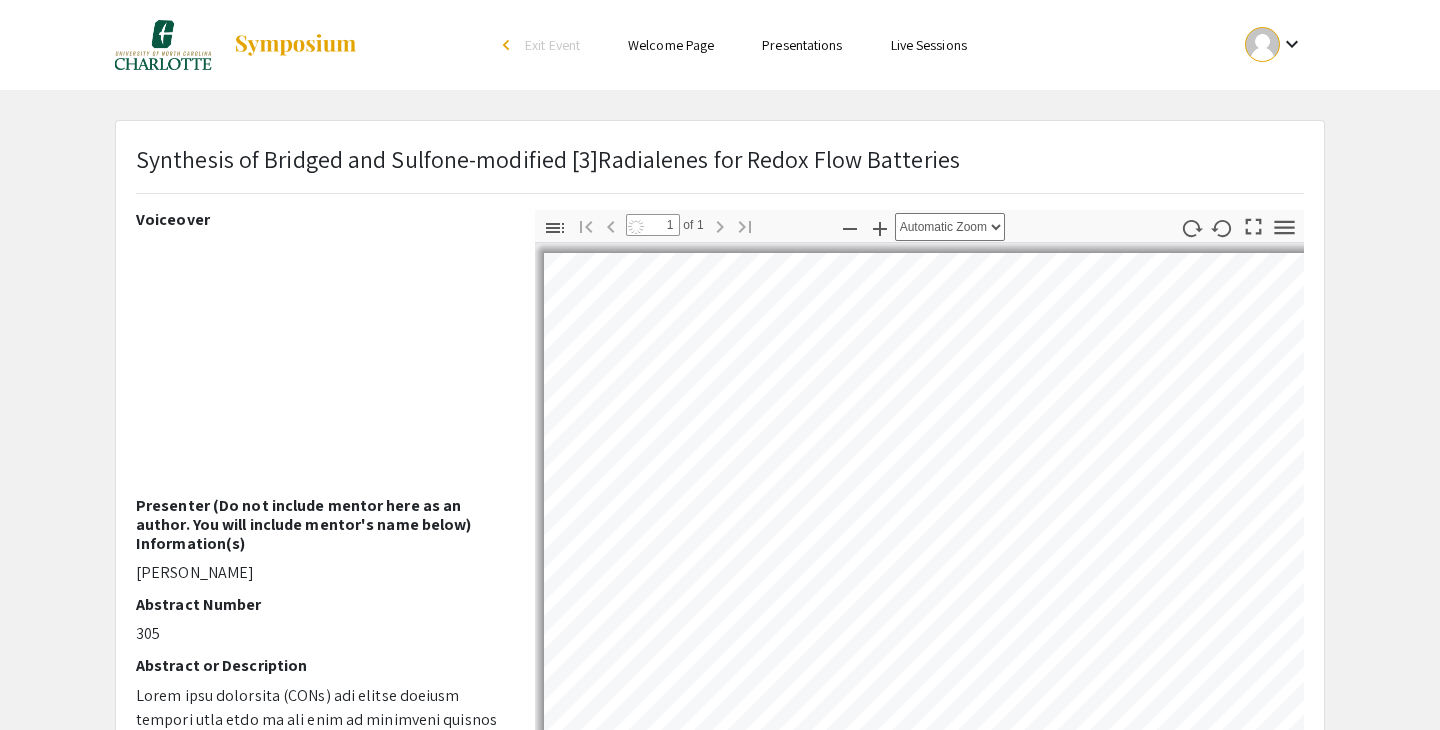 select on "auto" 